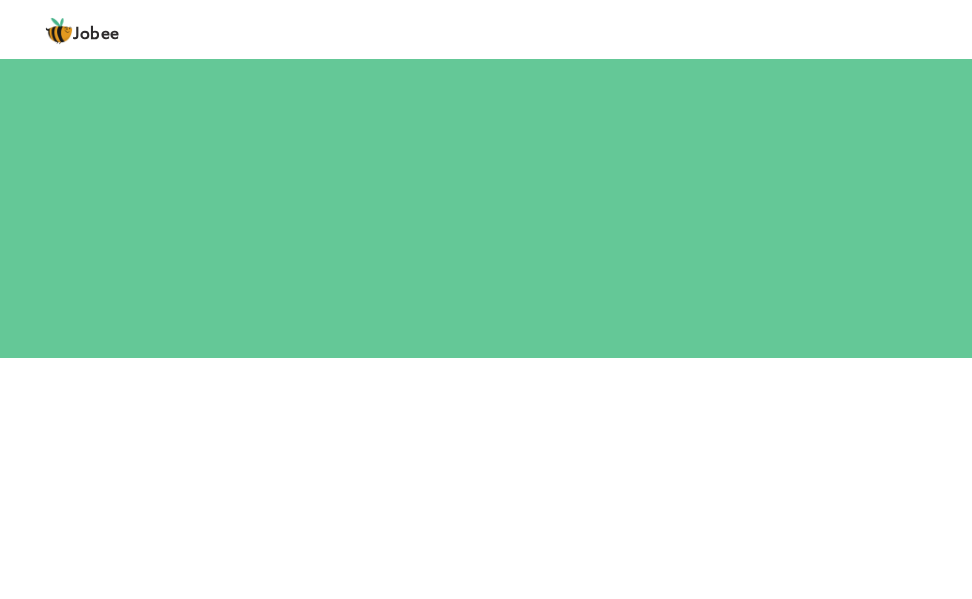 scroll, scrollTop: 0, scrollLeft: 0, axis: both 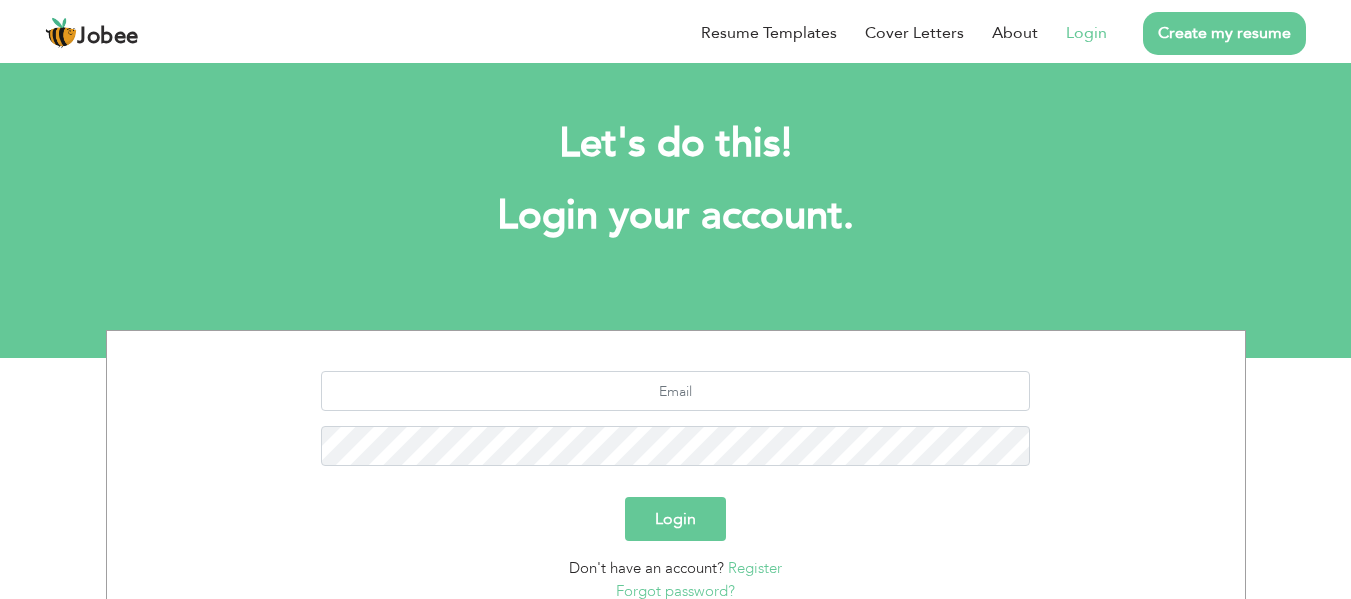click on "Login" at bounding box center (1086, 33) 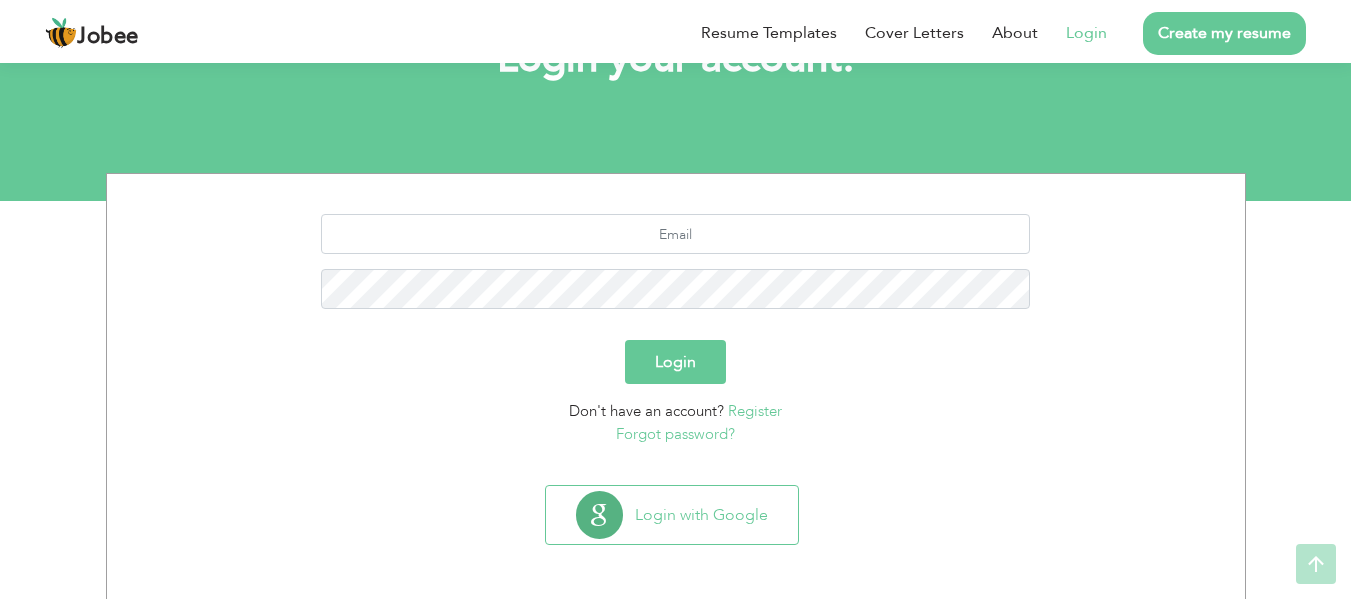 scroll, scrollTop: 160, scrollLeft: 0, axis: vertical 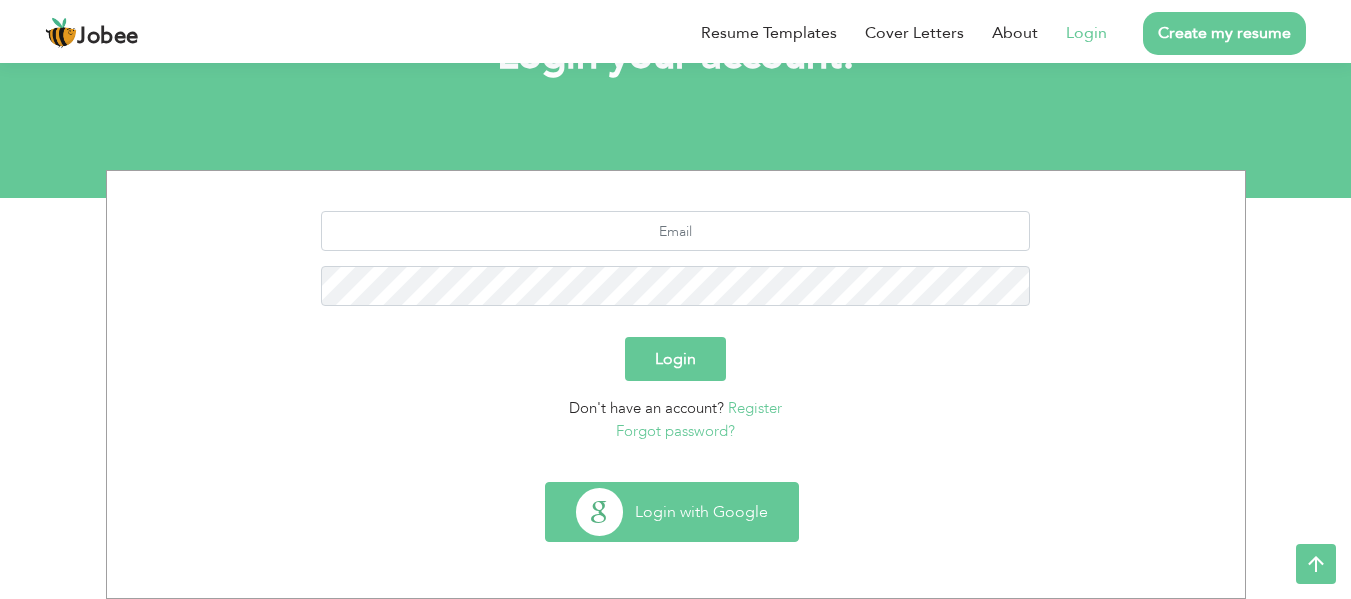 click on "Login with Google" at bounding box center (672, 512) 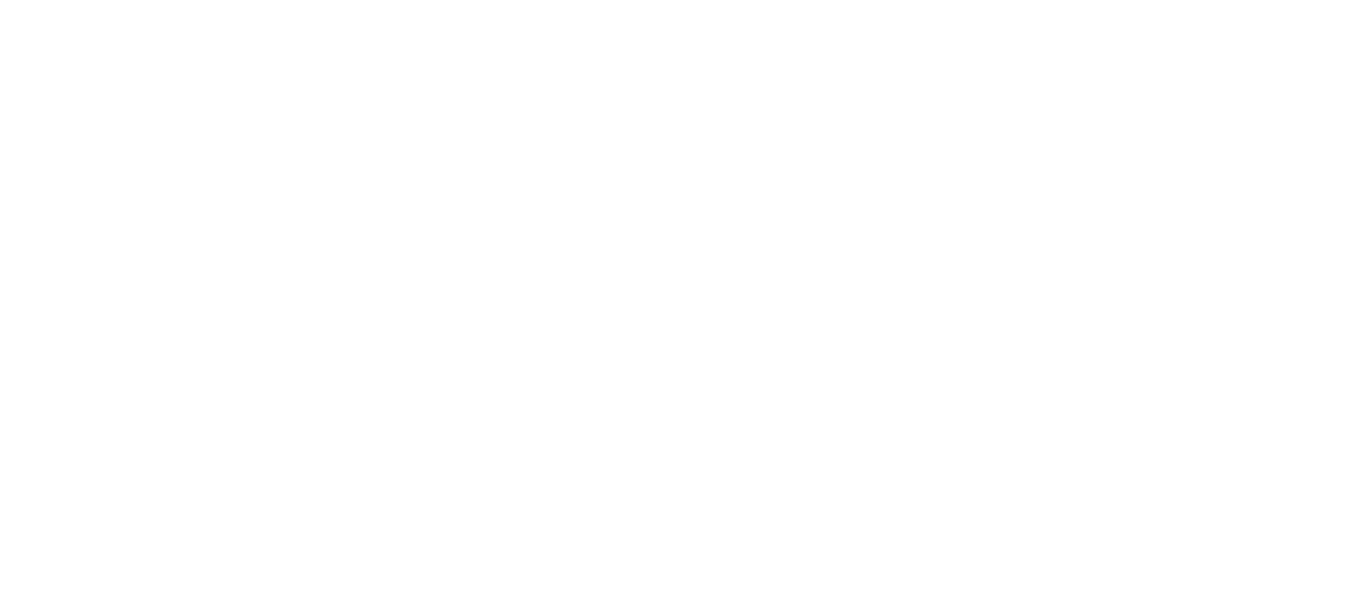 scroll, scrollTop: 0, scrollLeft: 0, axis: both 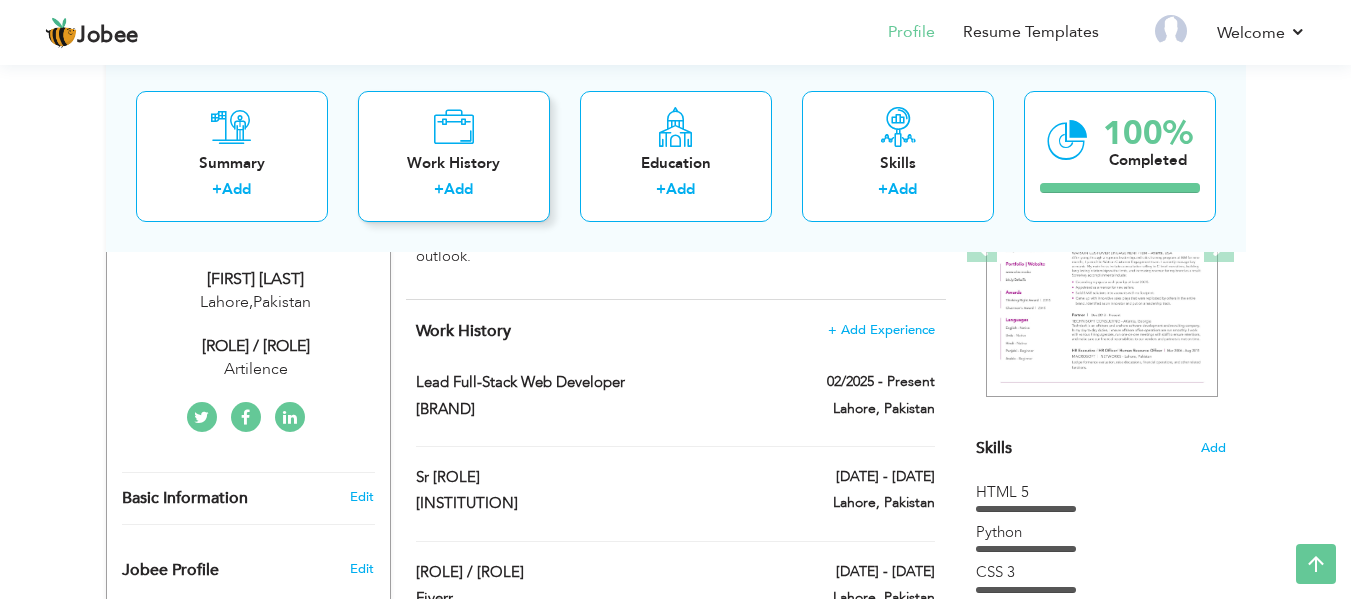 click on "Add" at bounding box center (458, 189) 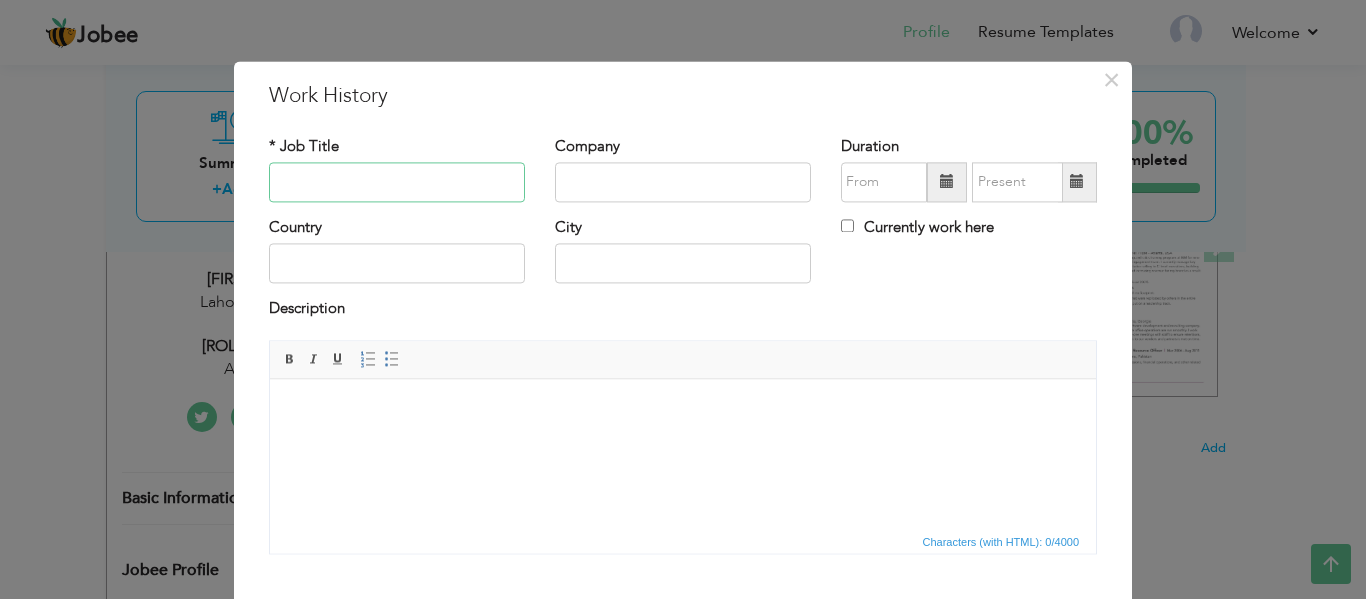 click at bounding box center [397, 182] 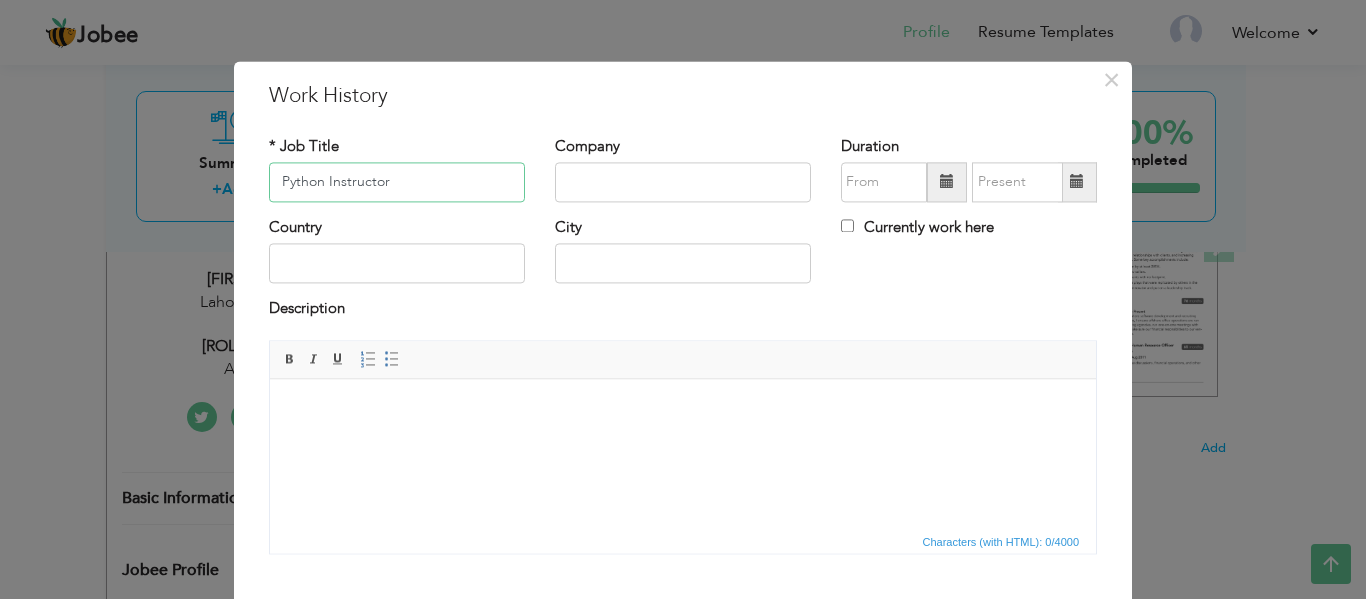 type on "Python Instructor" 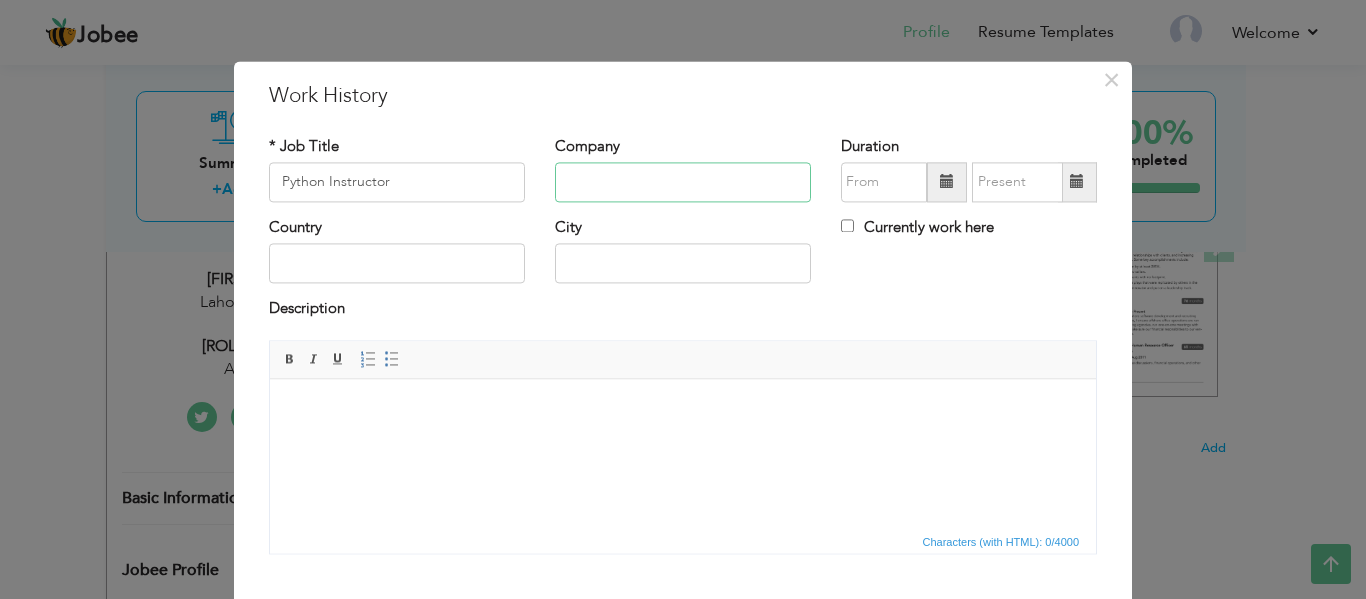 click at bounding box center [683, 182] 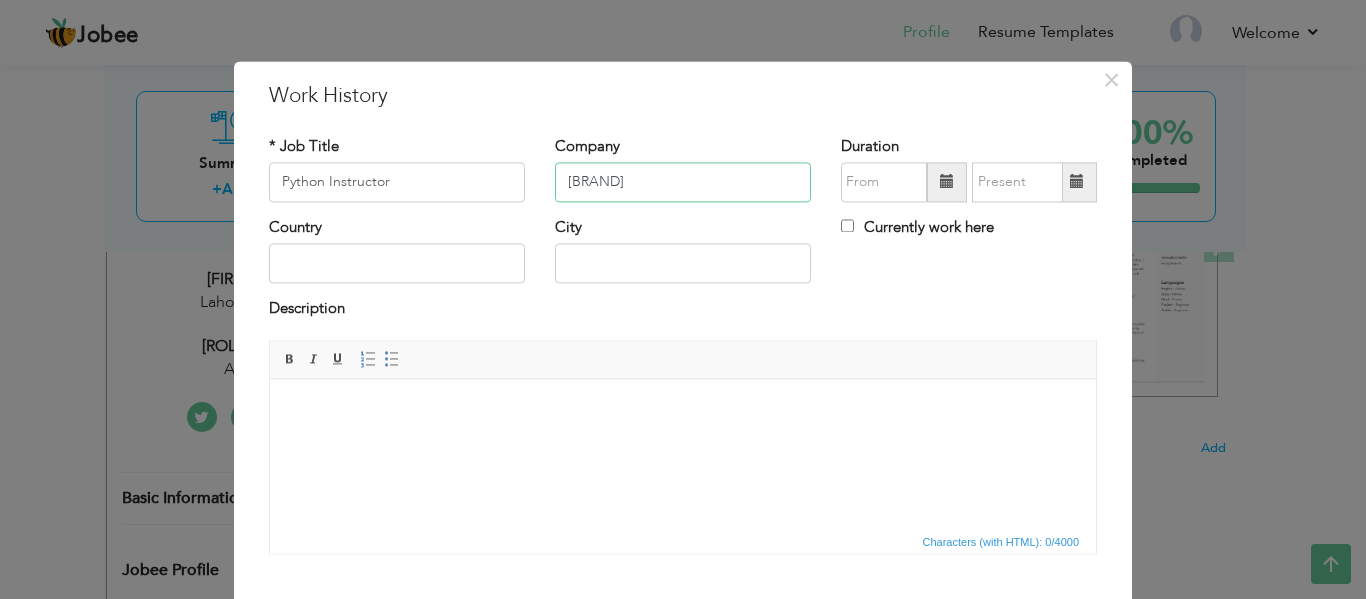 type on "Peak Solutions College" 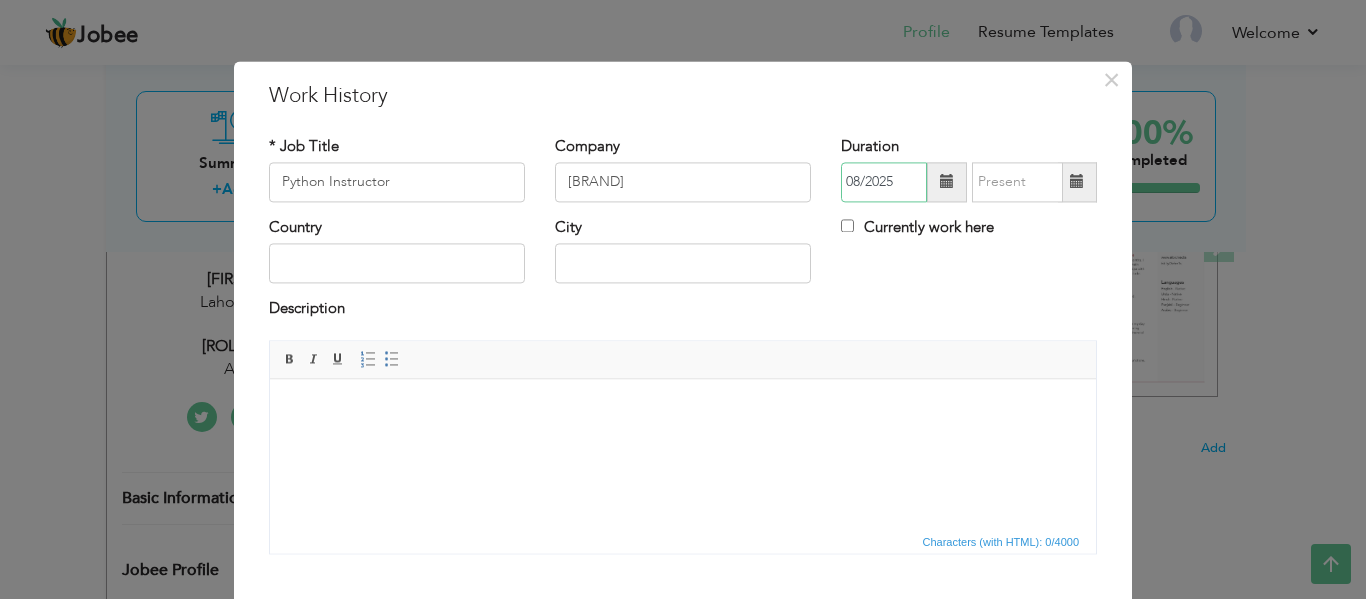 click on "08/2025" at bounding box center [884, 182] 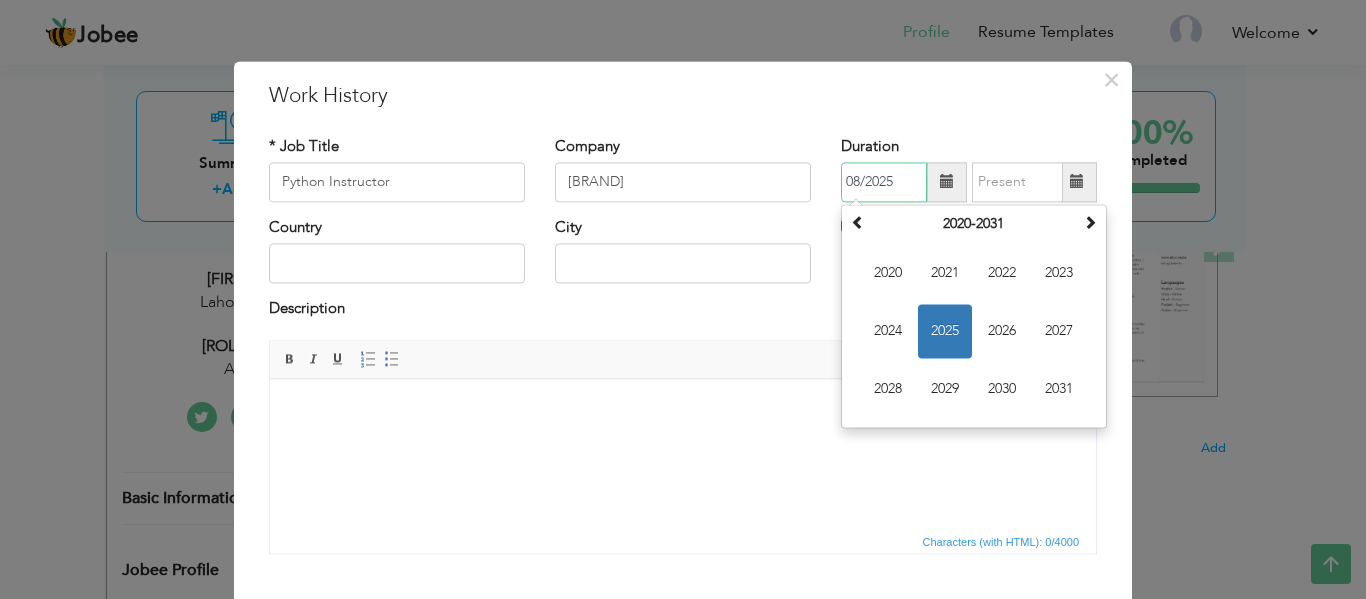 click on "2025" at bounding box center (945, 331) 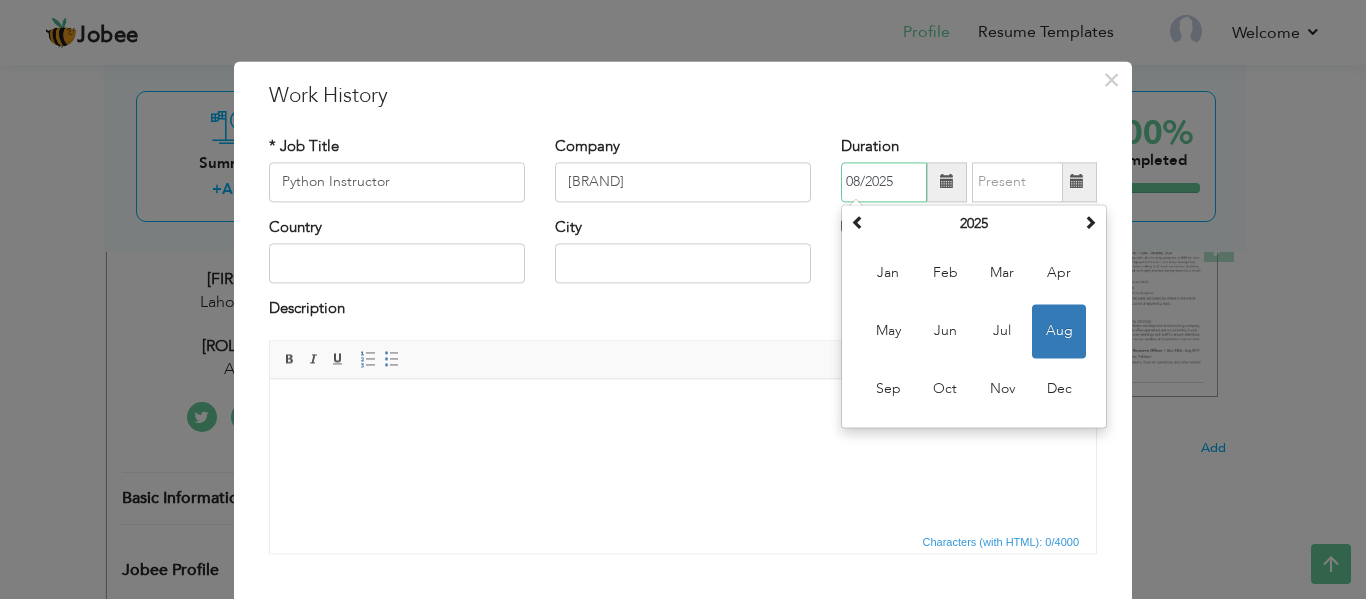 click on "Jun" at bounding box center (945, 331) 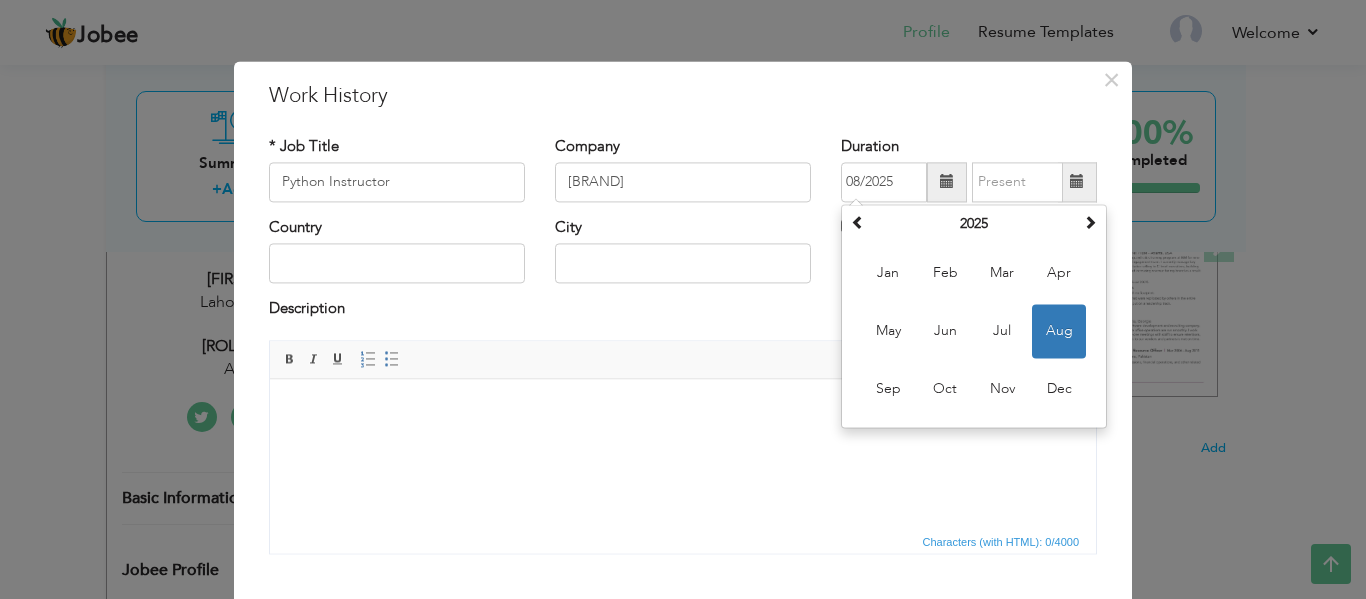 type on "06/2025" 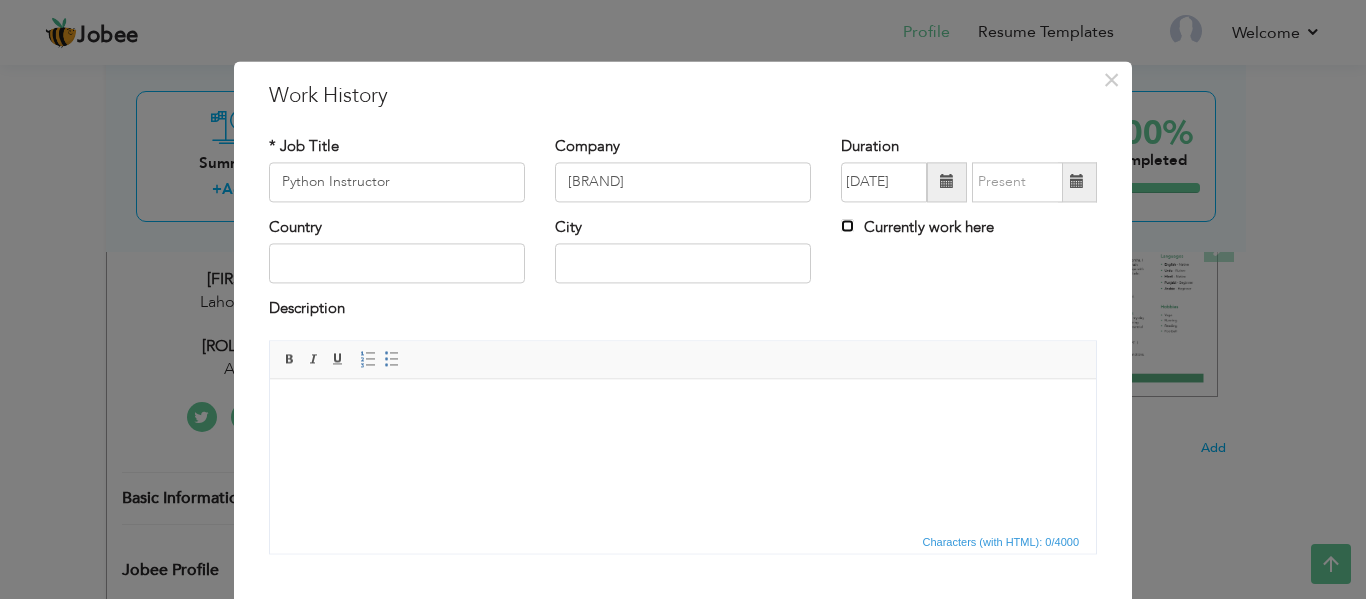 click on "Currently work here" at bounding box center (847, 225) 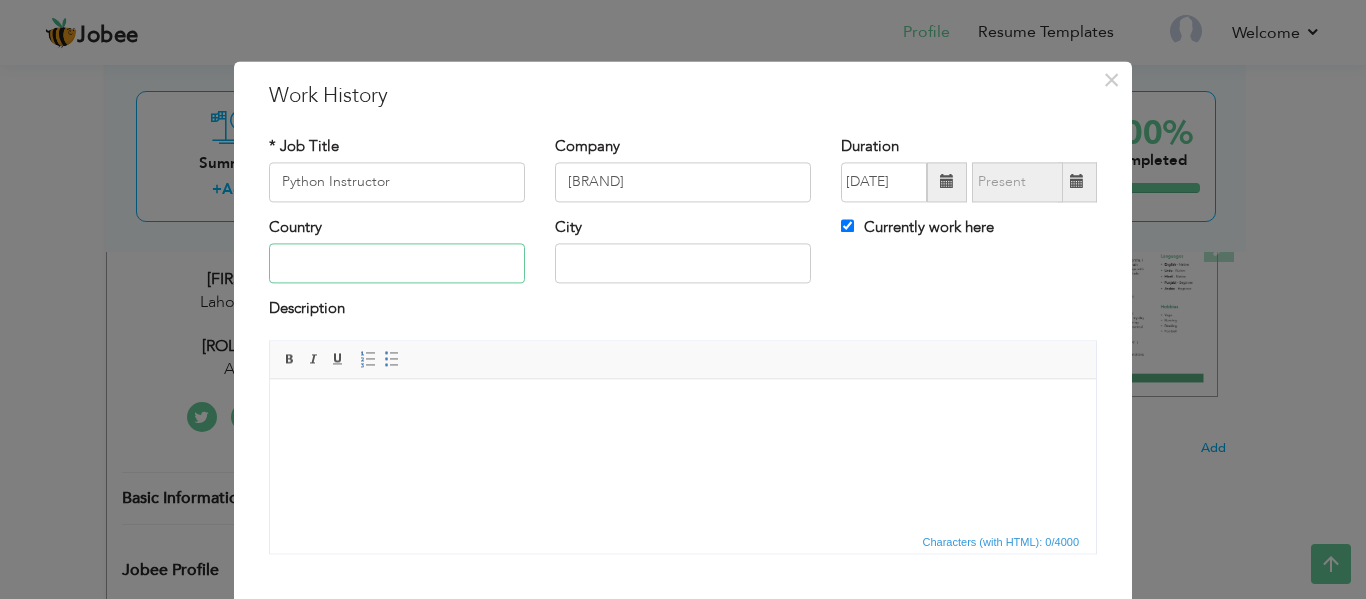 click at bounding box center [397, 264] 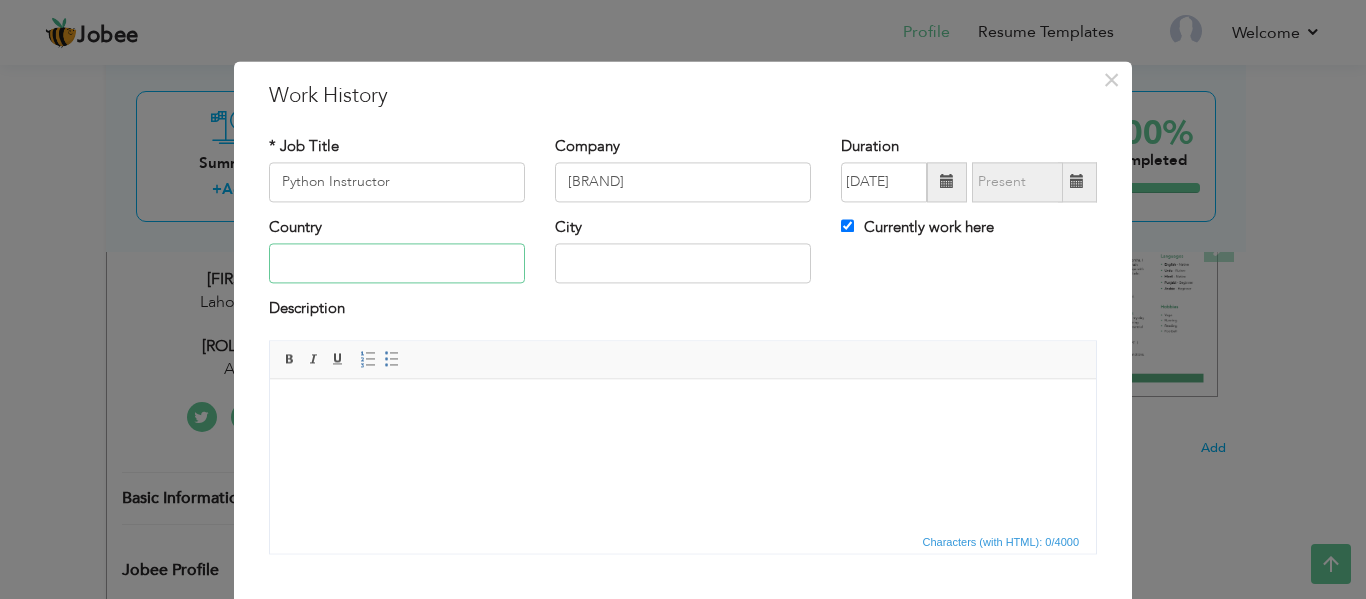 type on "Pakistan" 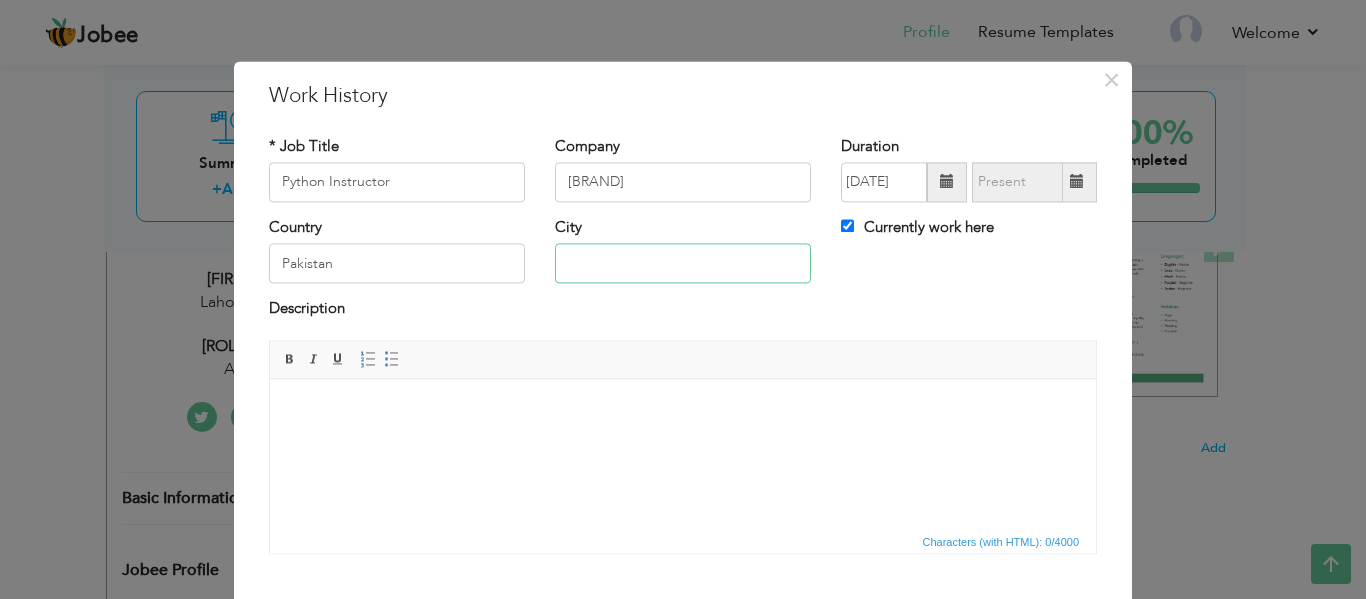 type on "[CITY]" 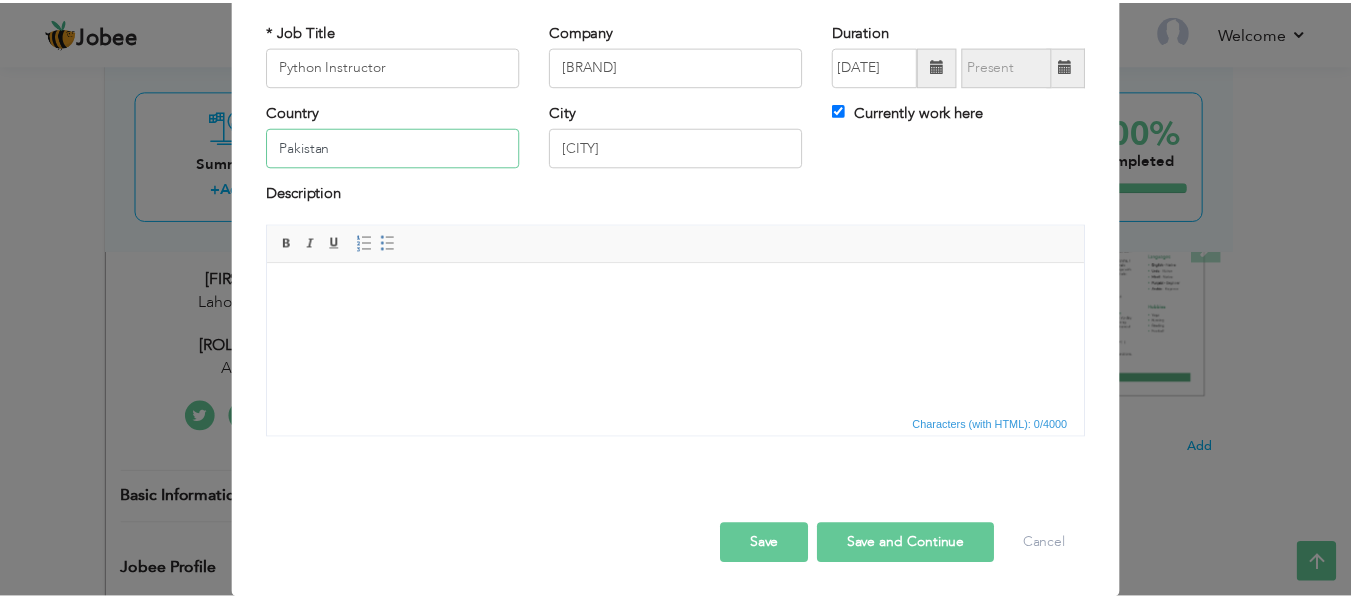 scroll, scrollTop: 117, scrollLeft: 0, axis: vertical 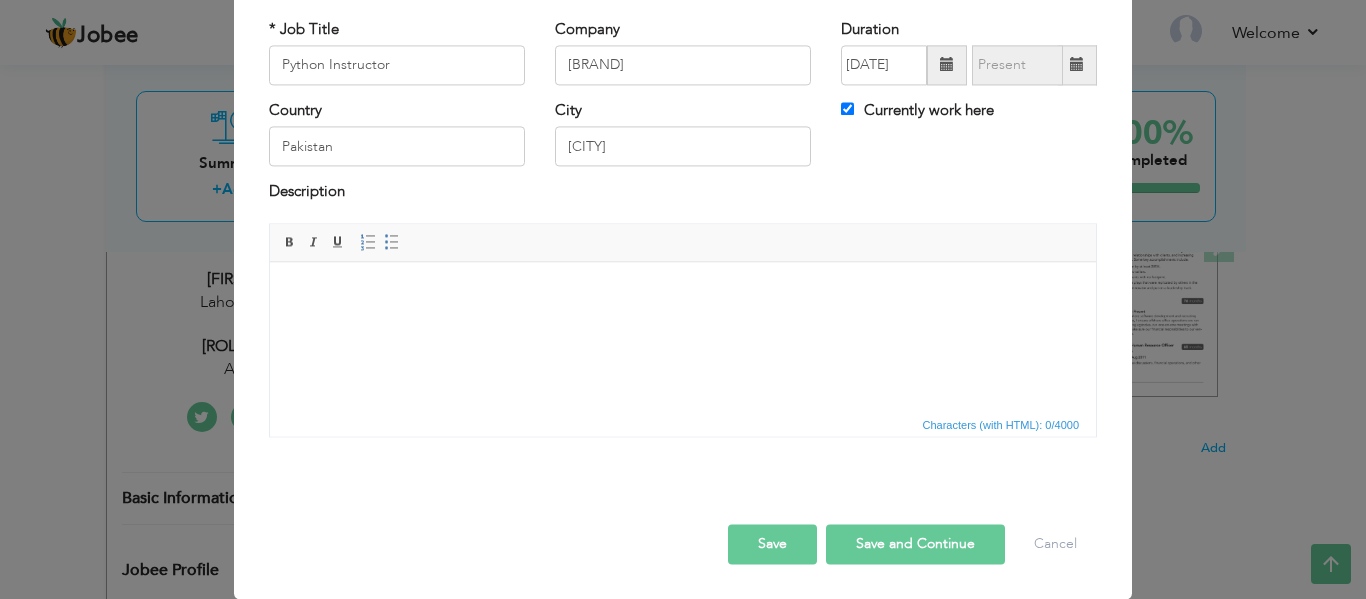 click on "Save" at bounding box center [772, 544] 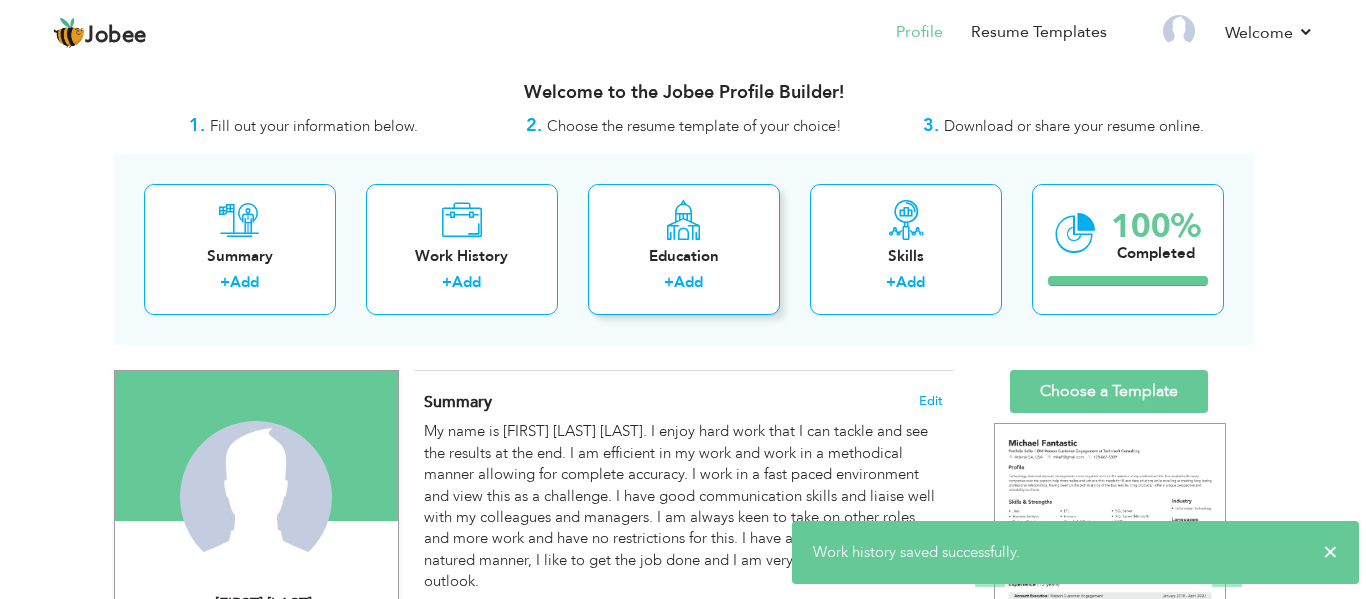 scroll, scrollTop: 0, scrollLeft: 0, axis: both 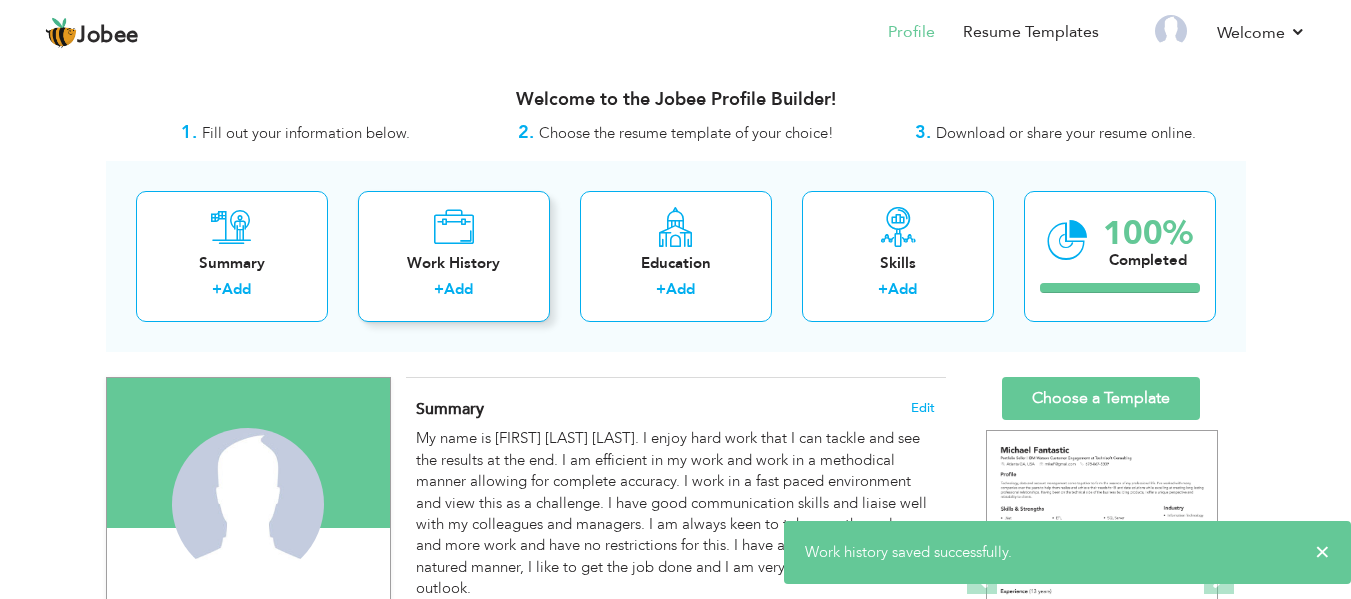 click at bounding box center [453, 227] 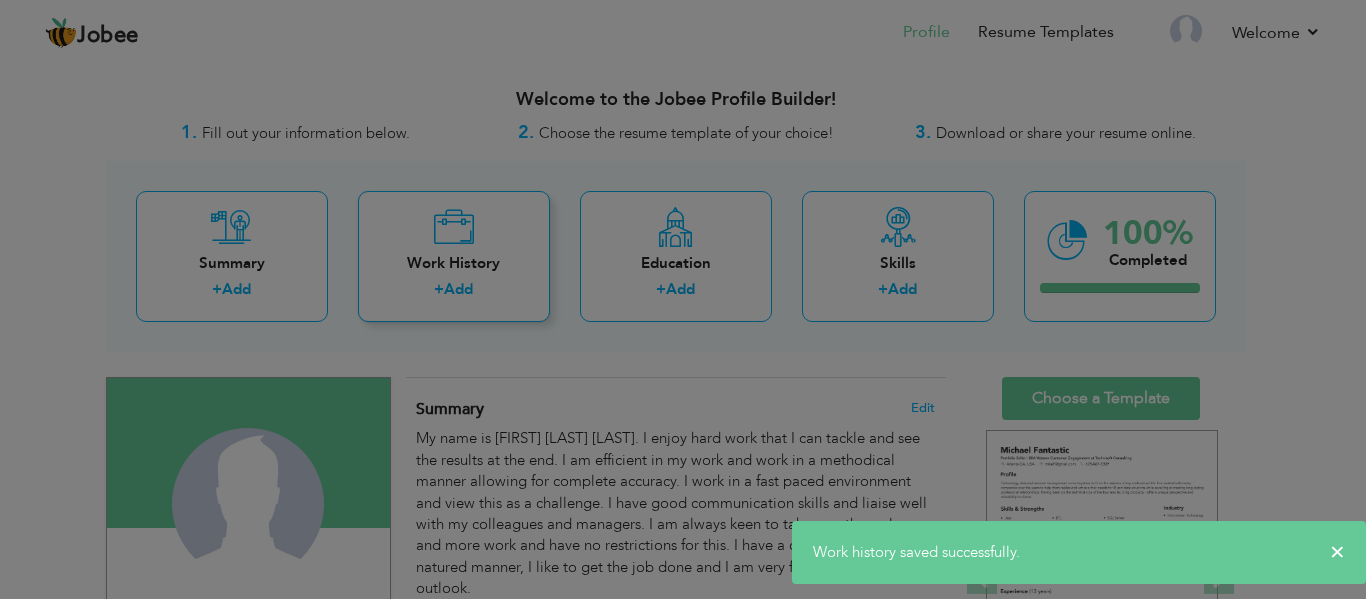 scroll, scrollTop: 0, scrollLeft: 0, axis: both 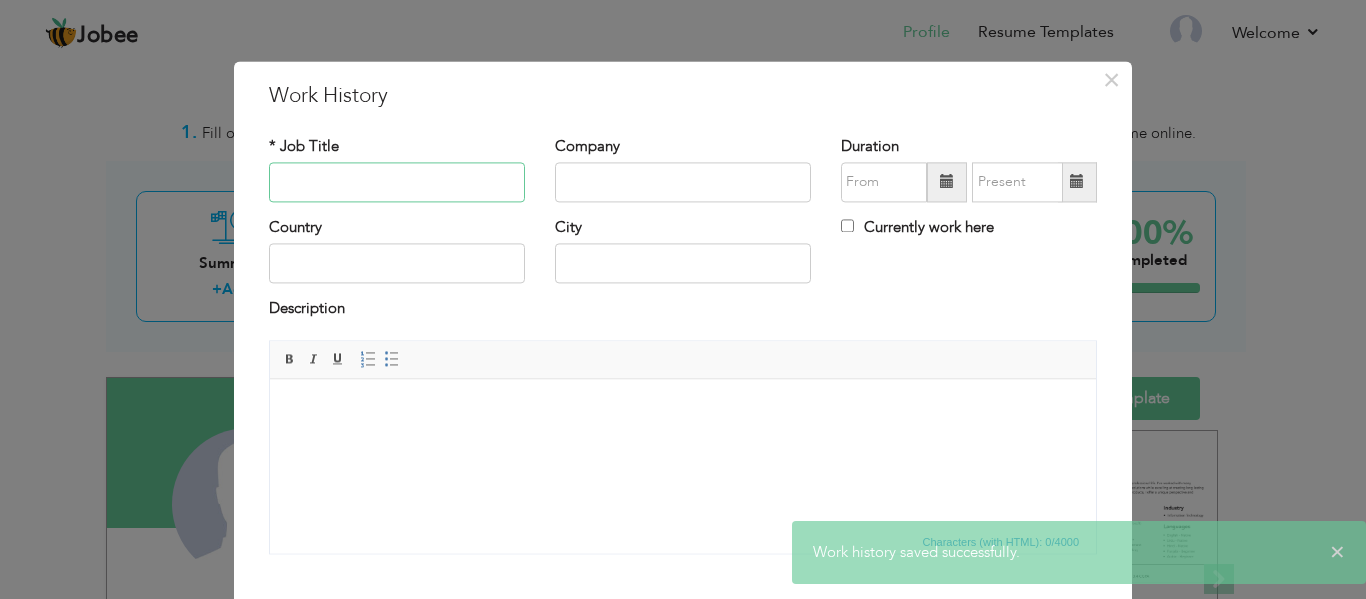 click at bounding box center (397, 182) 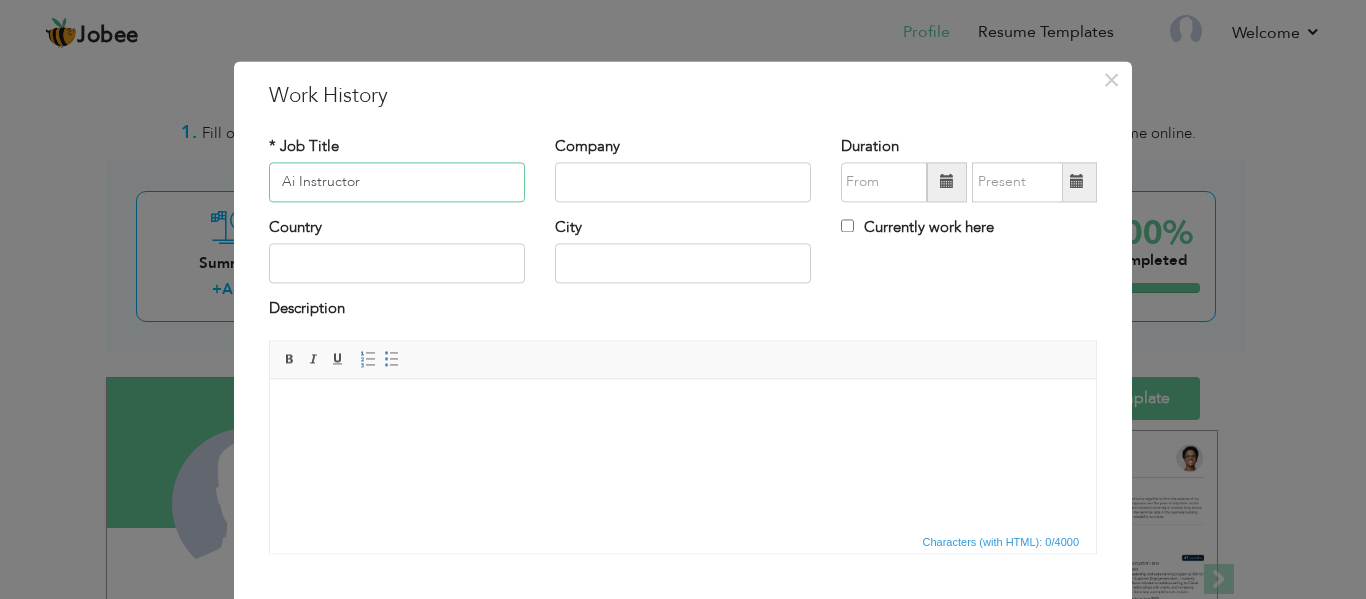 type on "Ai Instructor" 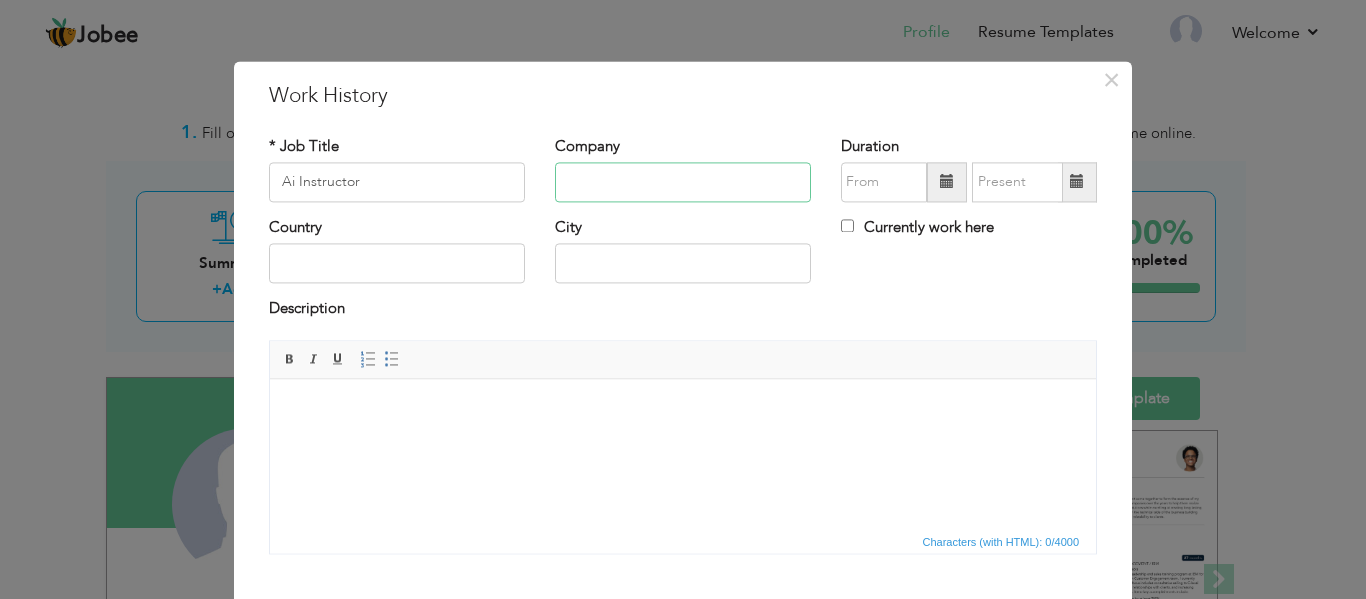 click at bounding box center [683, 182] 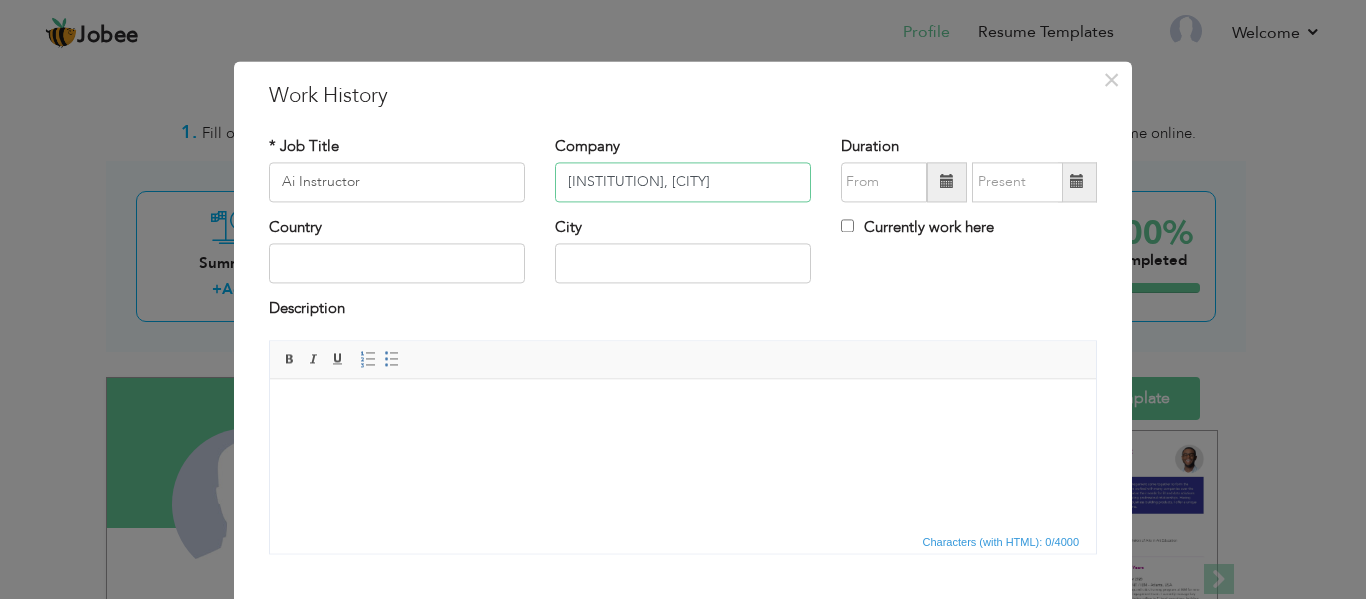 drag, startPoint x: 636, startPoint y: 184, endPoint x: 654, endPoint y: 192, distance: 19.697716 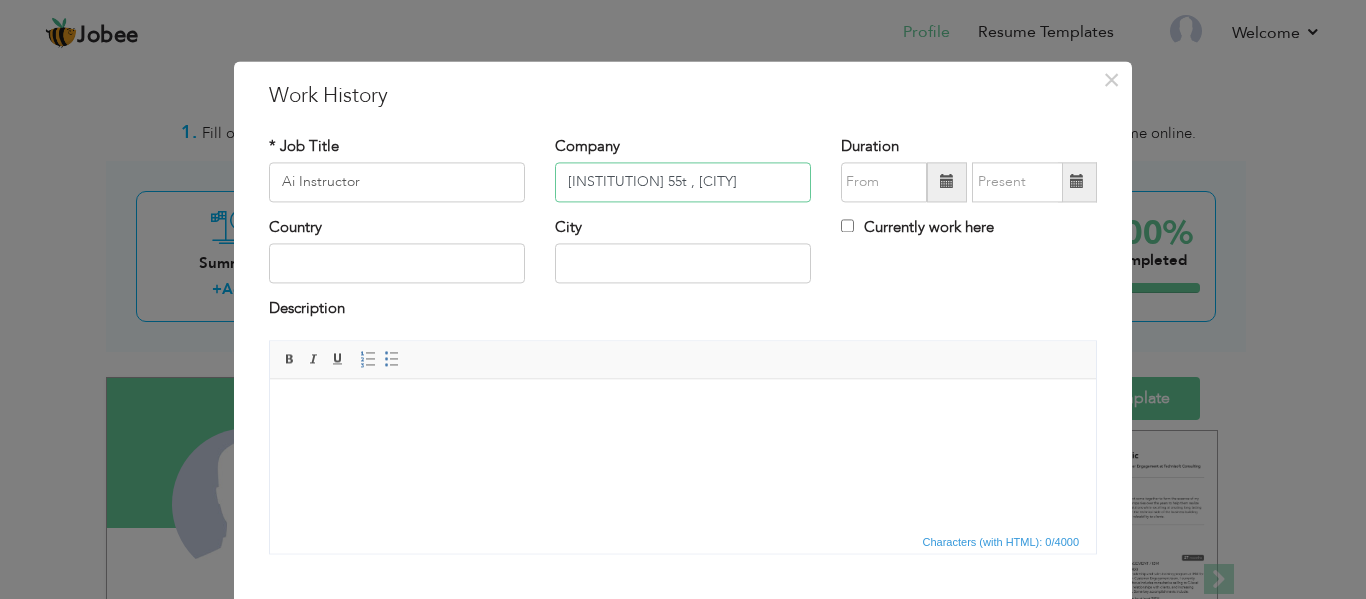 type on "Pac College 55t , [AREA]" 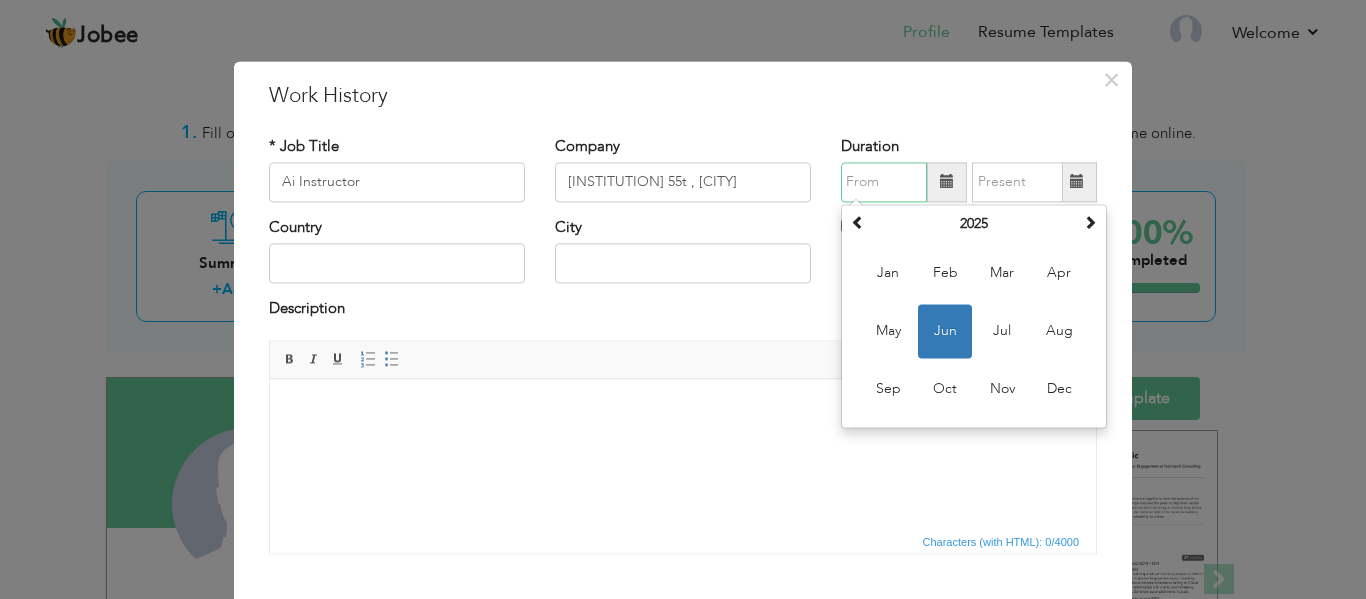 click at bounding box center (884, 182) 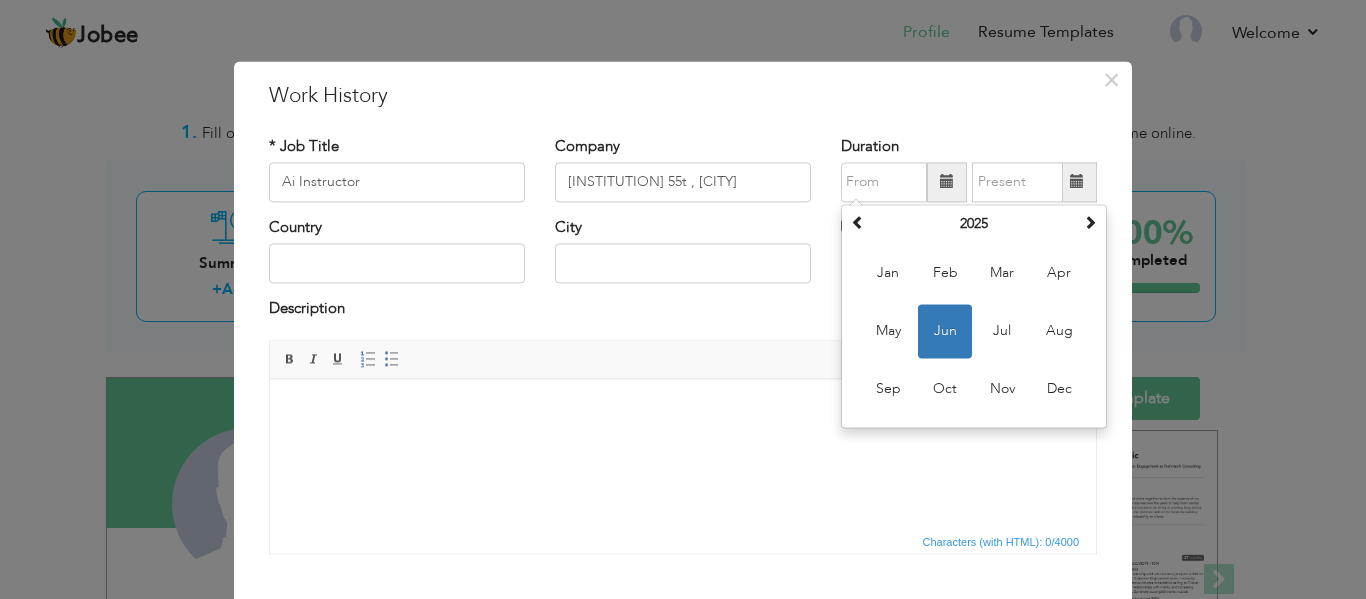 drag, startPoint x: 784, startPoint y: 332, endPoint x: 794, endPoint y: 321, distance: 14.866069 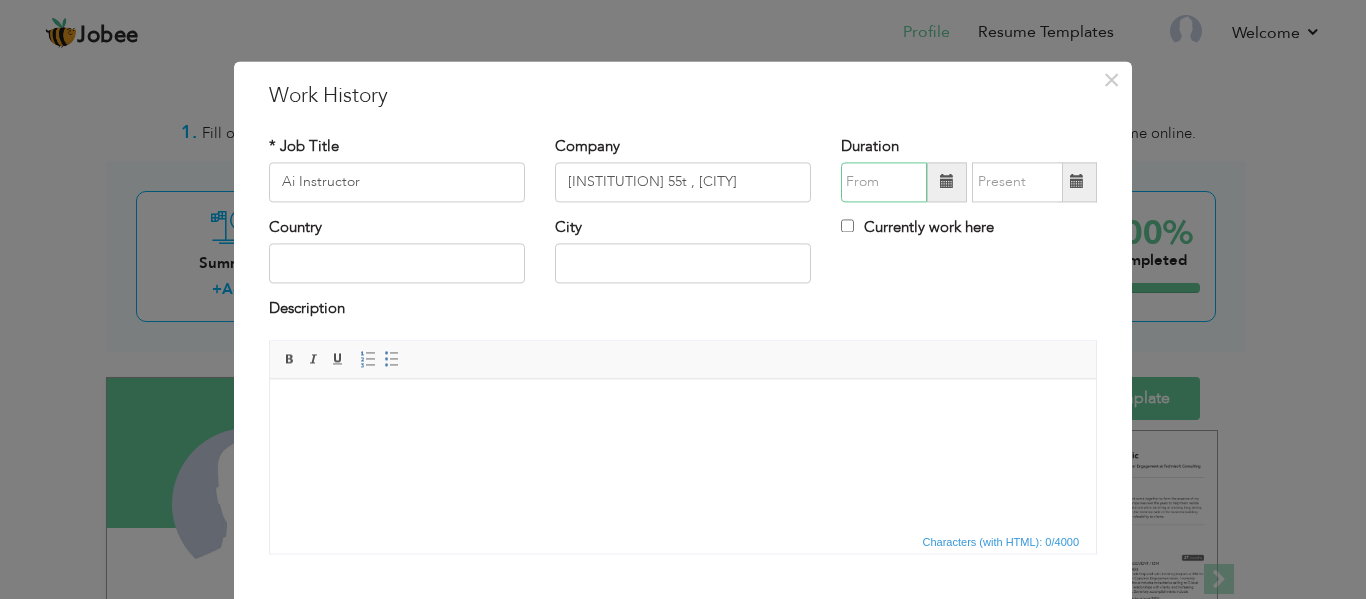 click at bounding box center (884, 182) 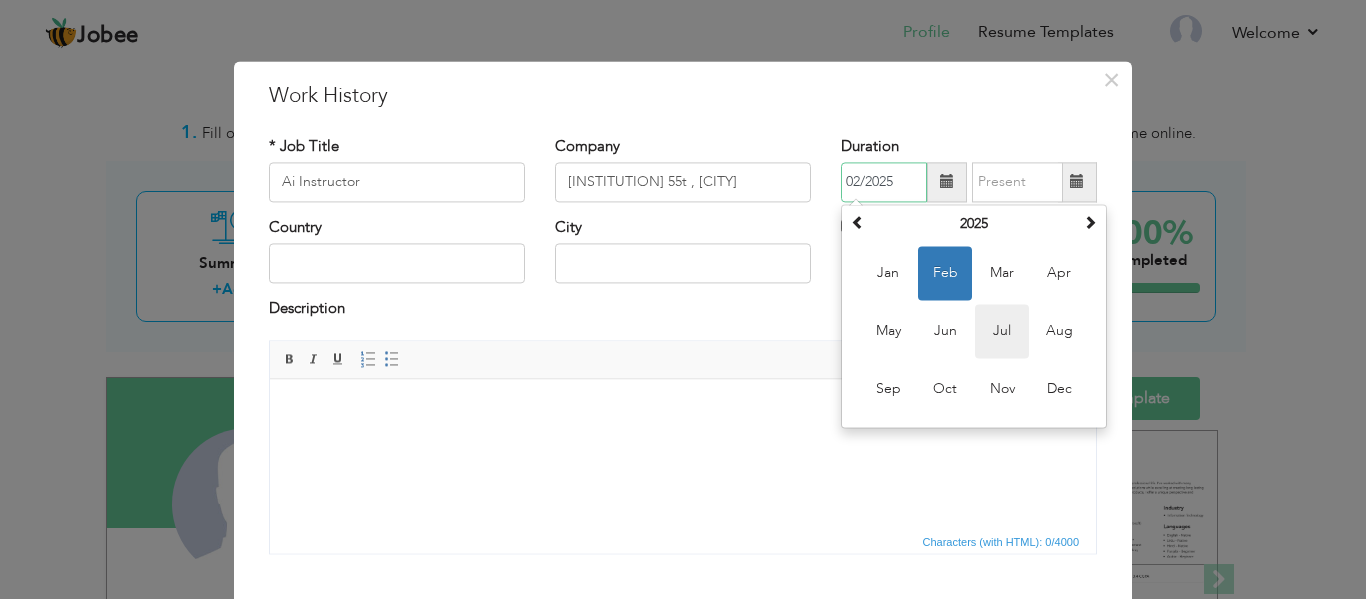 click on "Jul" at bounding box center [1002, 331] 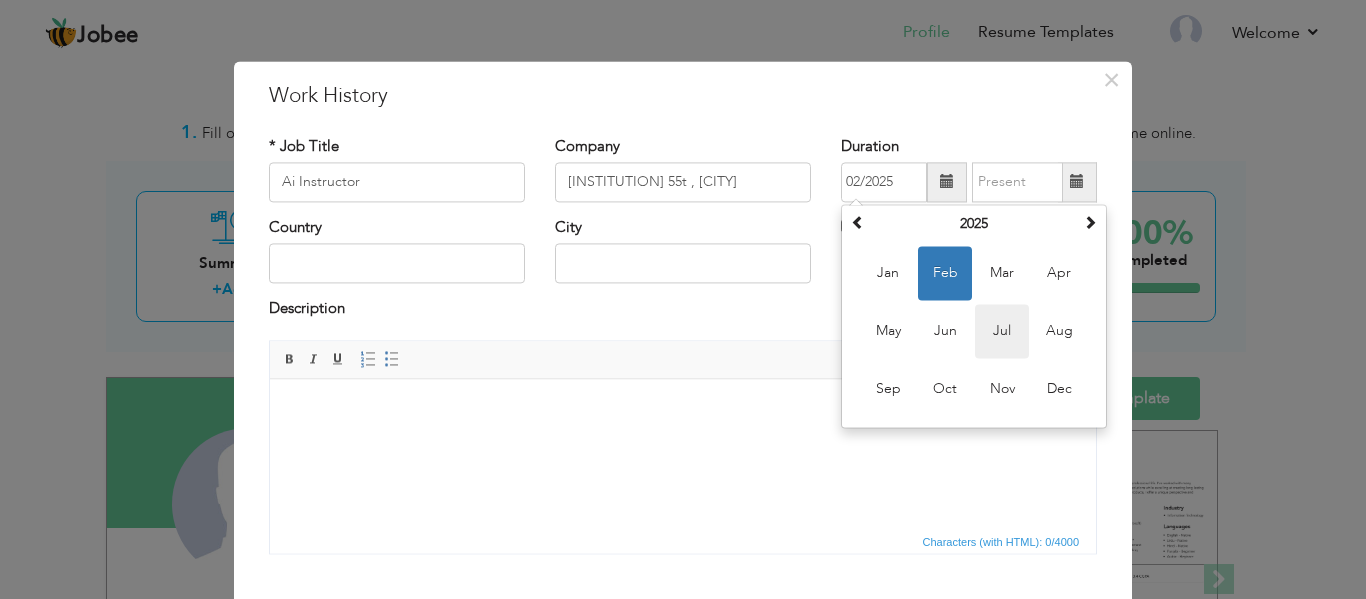 type on "07/2025" 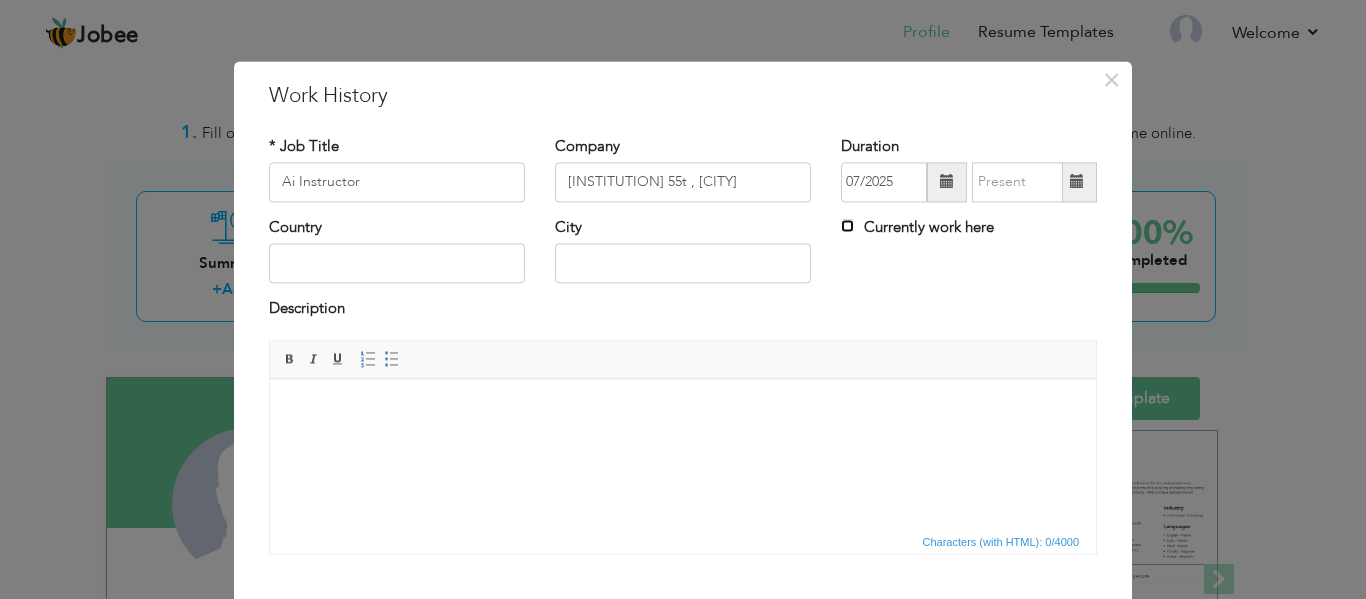 click on "Currently work here" at bounding box center [847, 225] 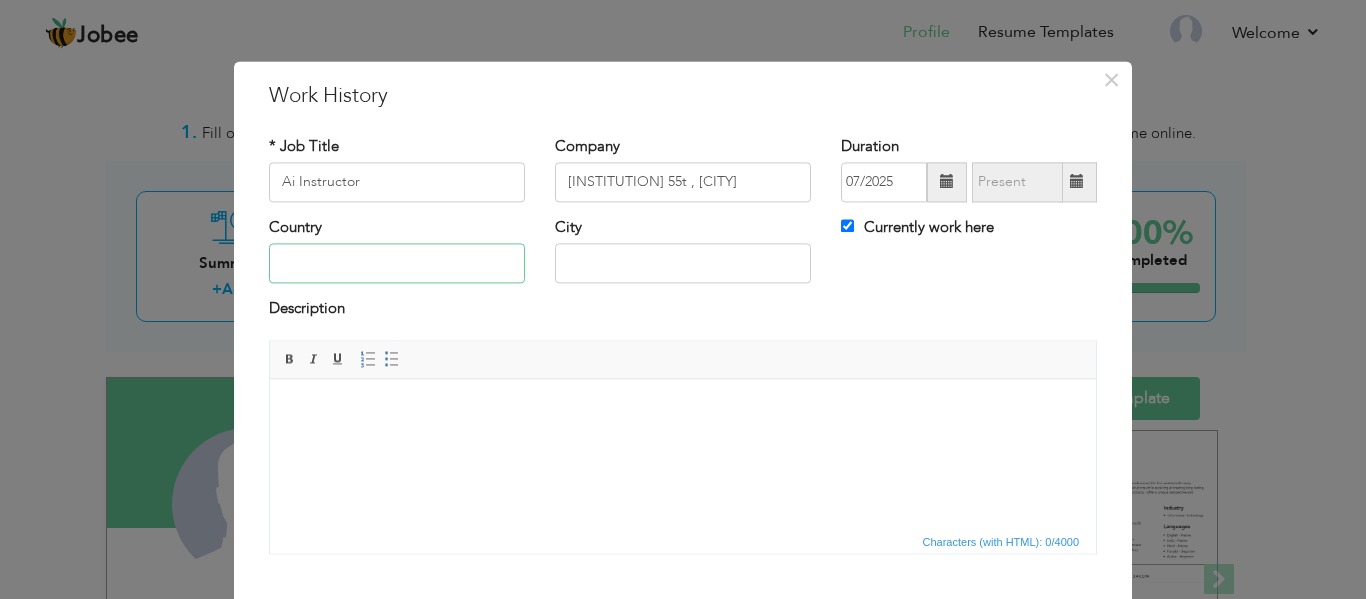 click at bounding box center (397, 264) 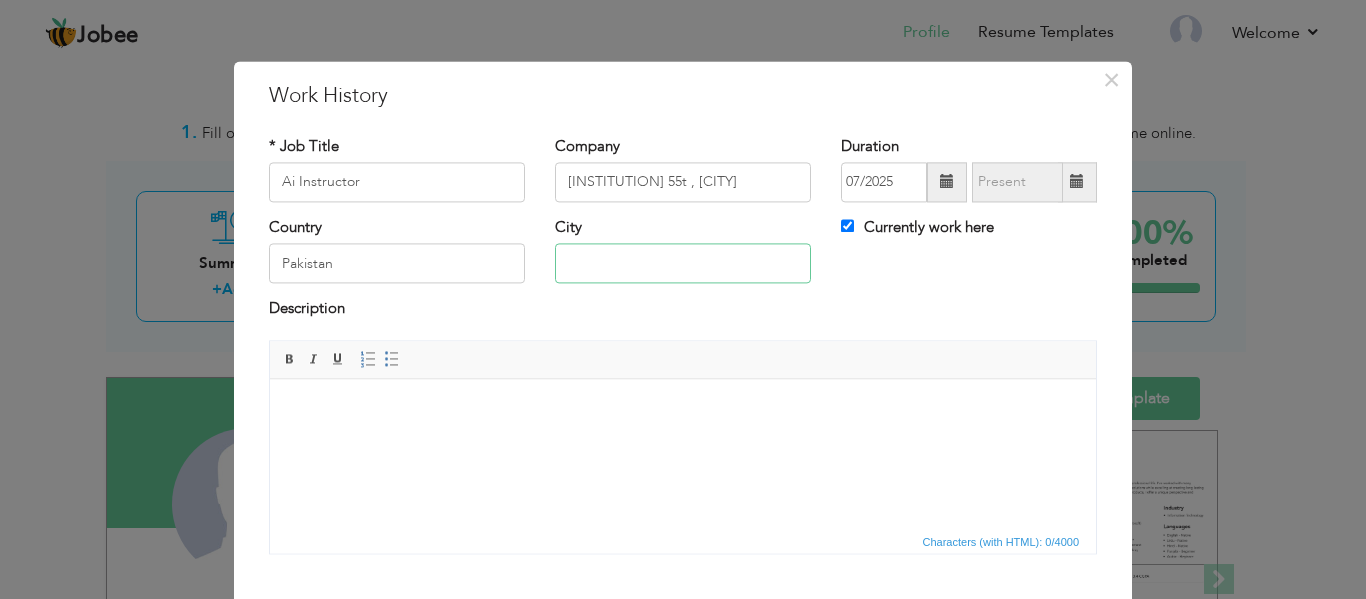 type on "[CITY]" 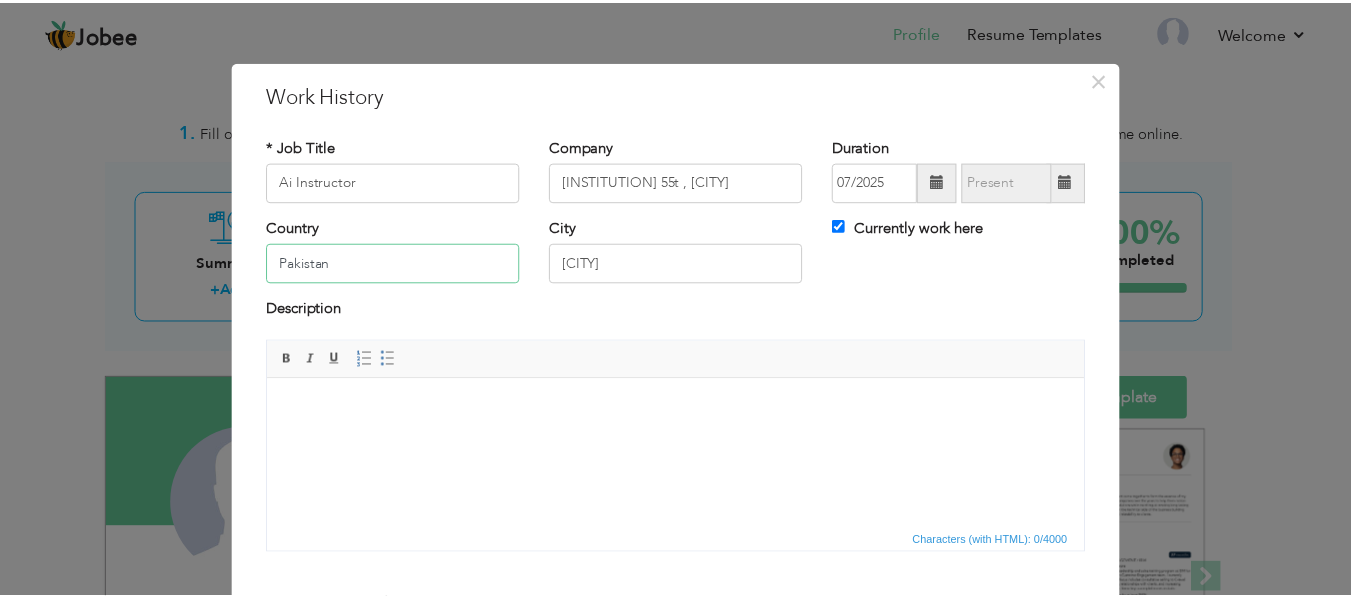 scroll, scrollTop: 117, scrollLeft: 0, axis: vertical 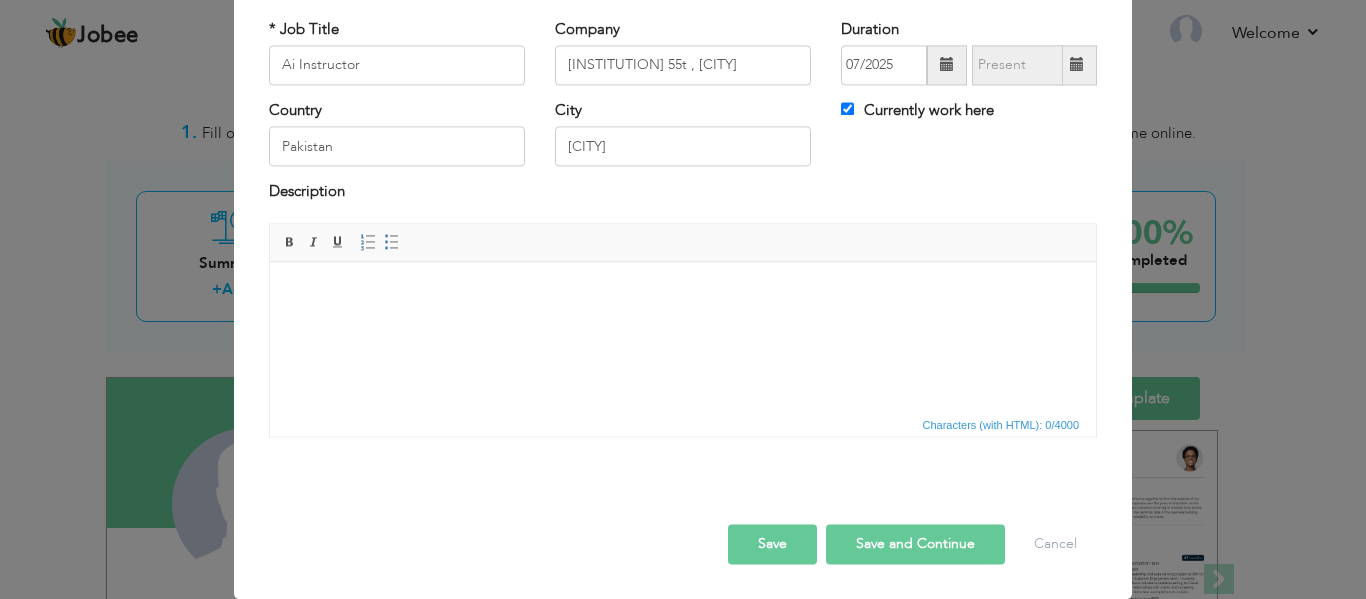 click on "Save" at bounding box center [772, 544] 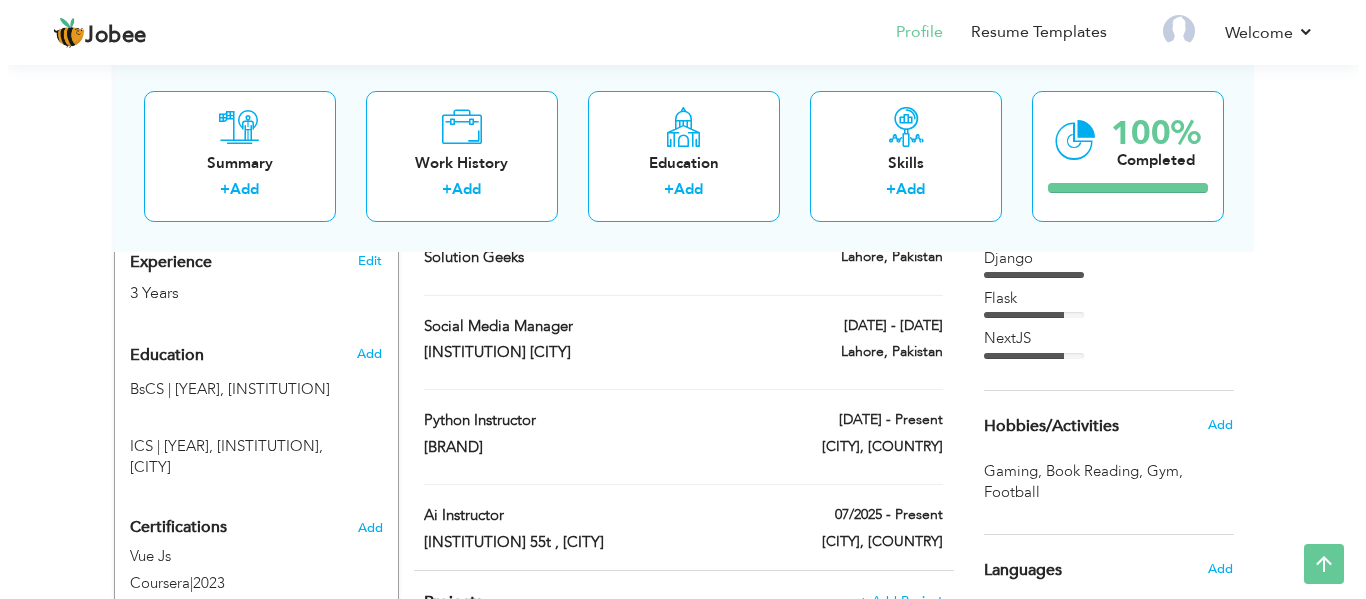 scroll, scrollTop: 800, scrollLeft: 0, axis: vertical 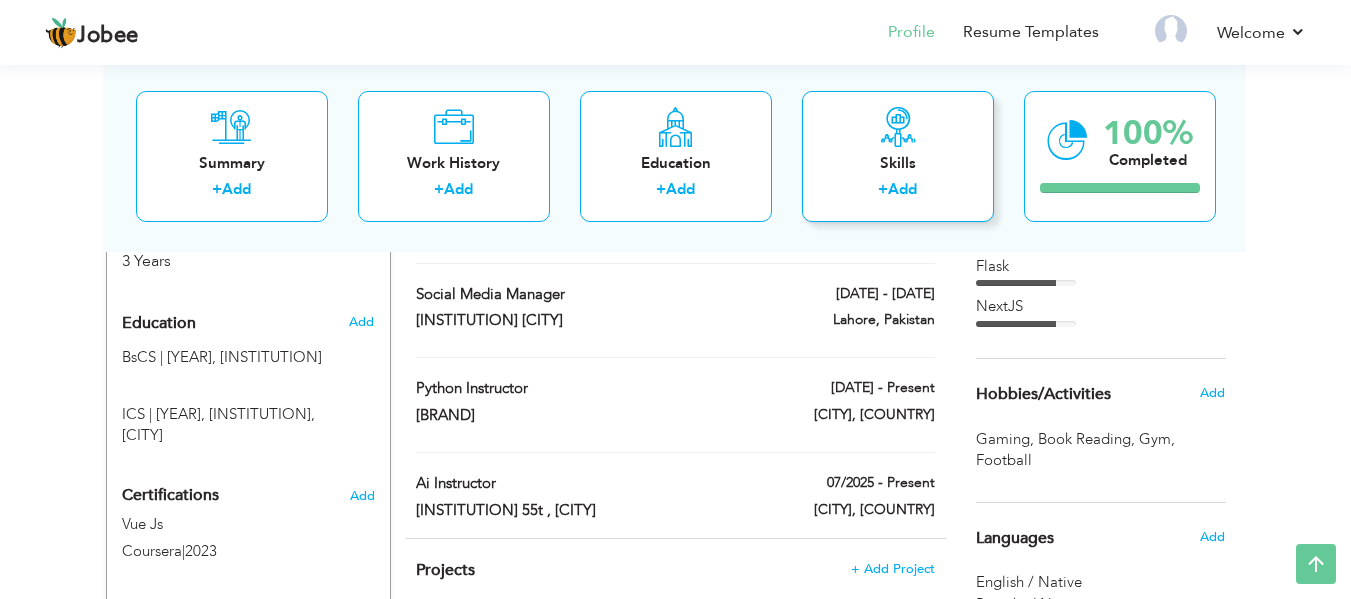 click on "Add" at bounding box center (902, 189) 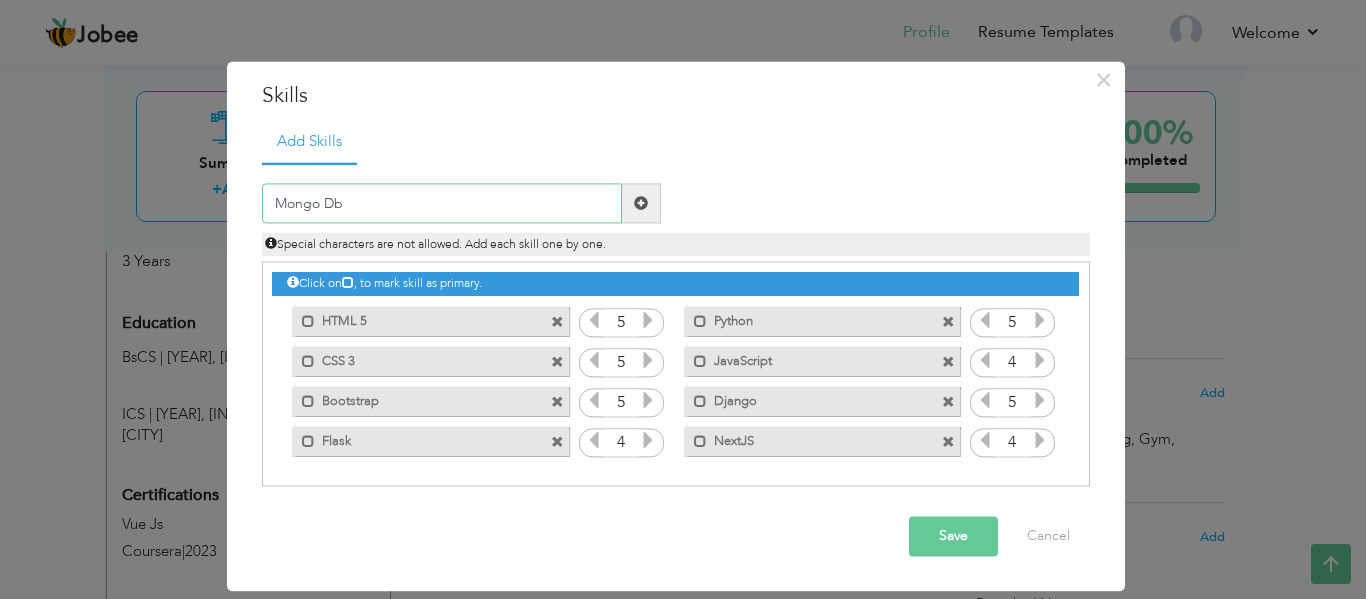 type on "Mongo Db" 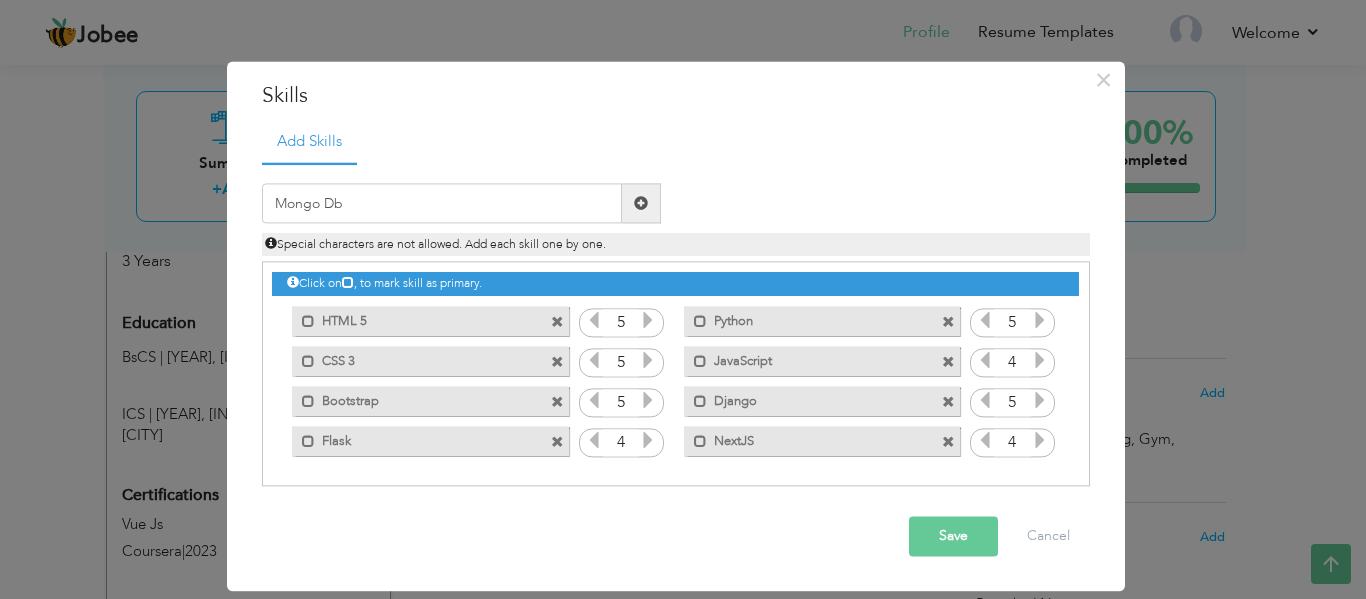 click at bounding box center [641, 203] 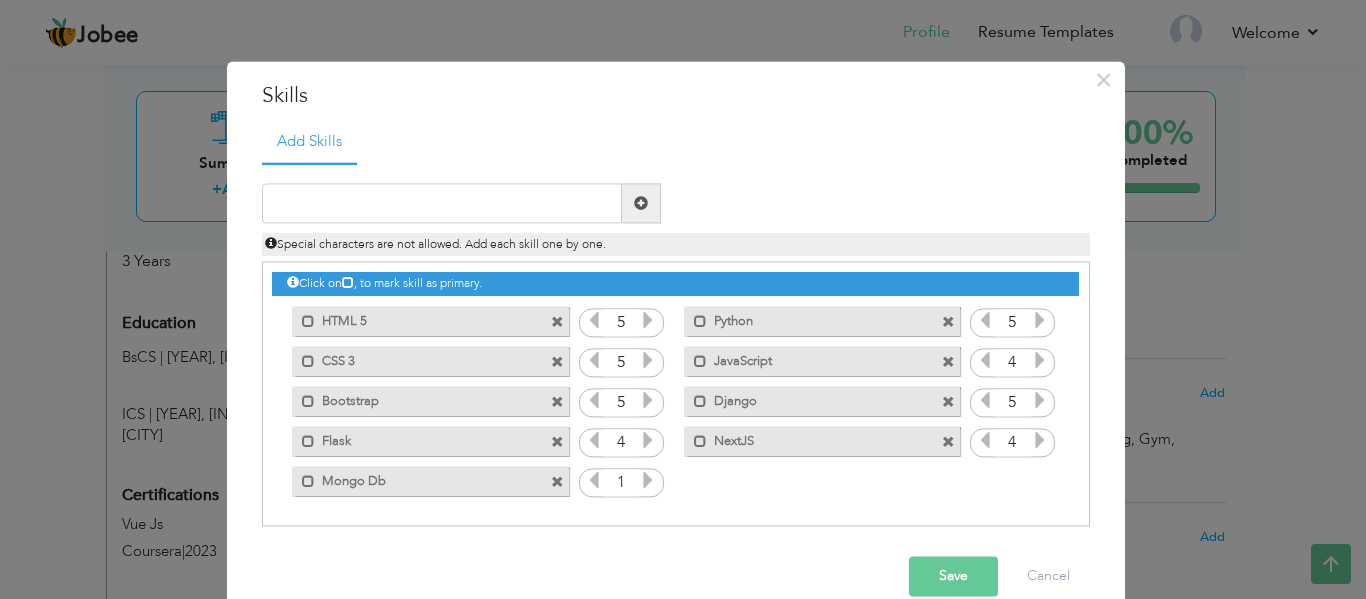 click at bounding box center [648, 481] 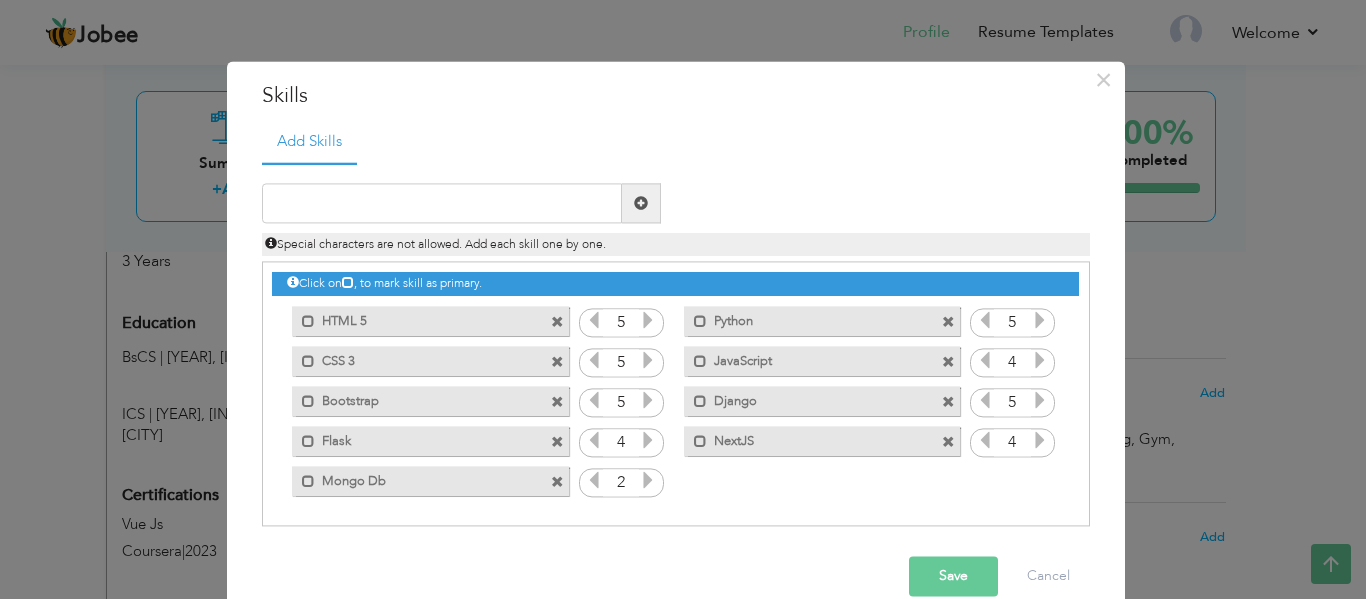 click at bounding box center (648, 481) 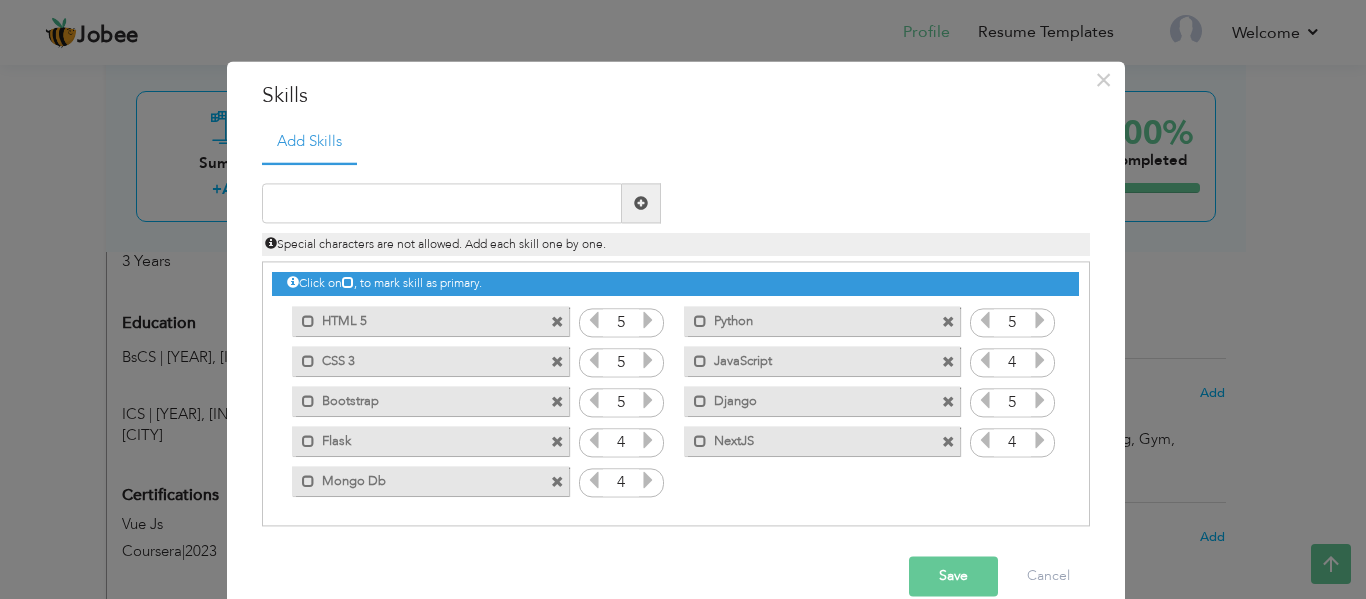 click on "Save" at bounding box center (953, 577) 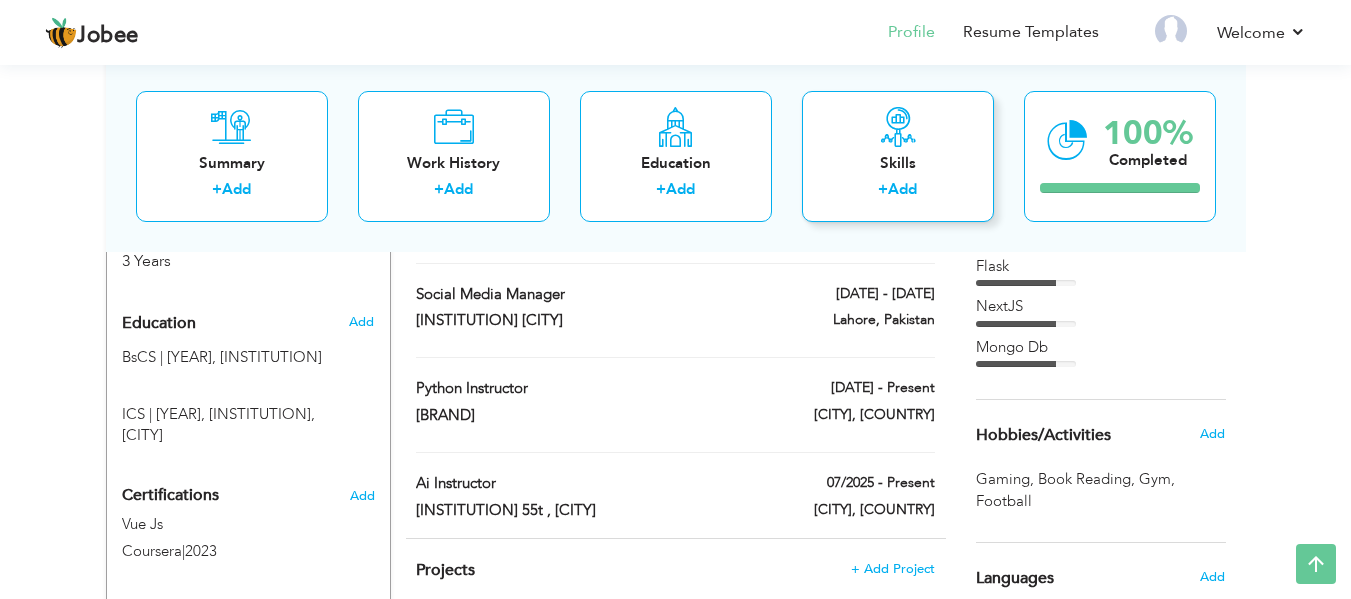 click on "Add" at bounding box center (902, 189) 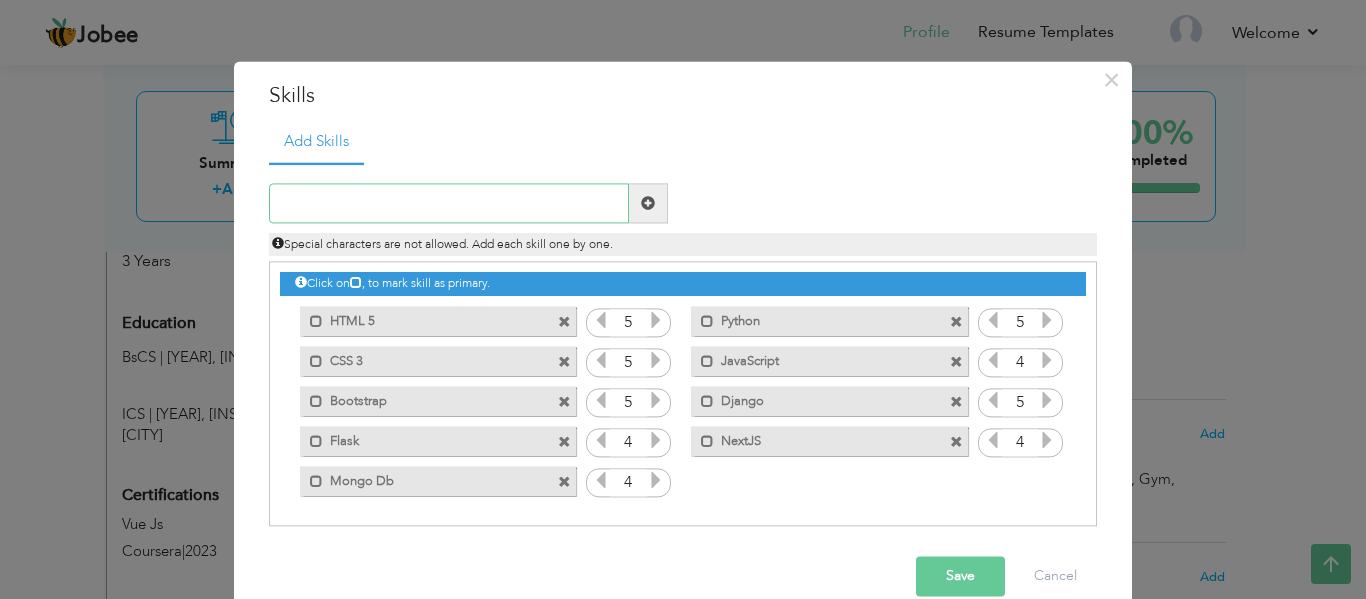 click at bounding box center (449, 204) 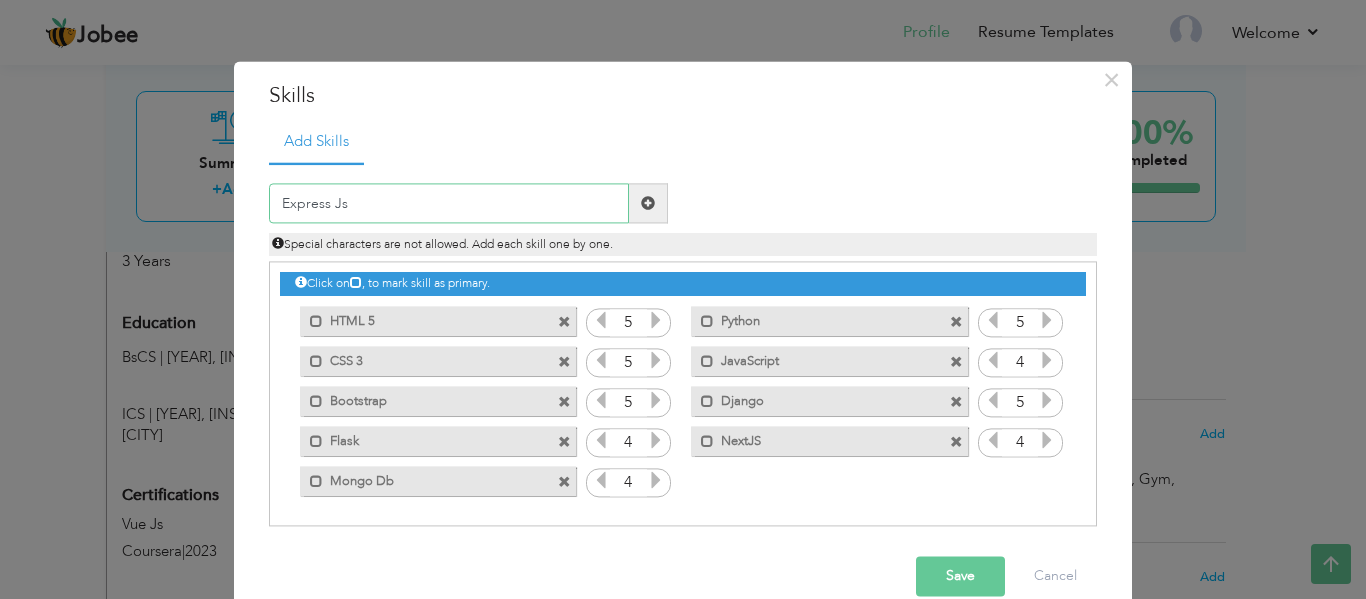 type on "Express Js" 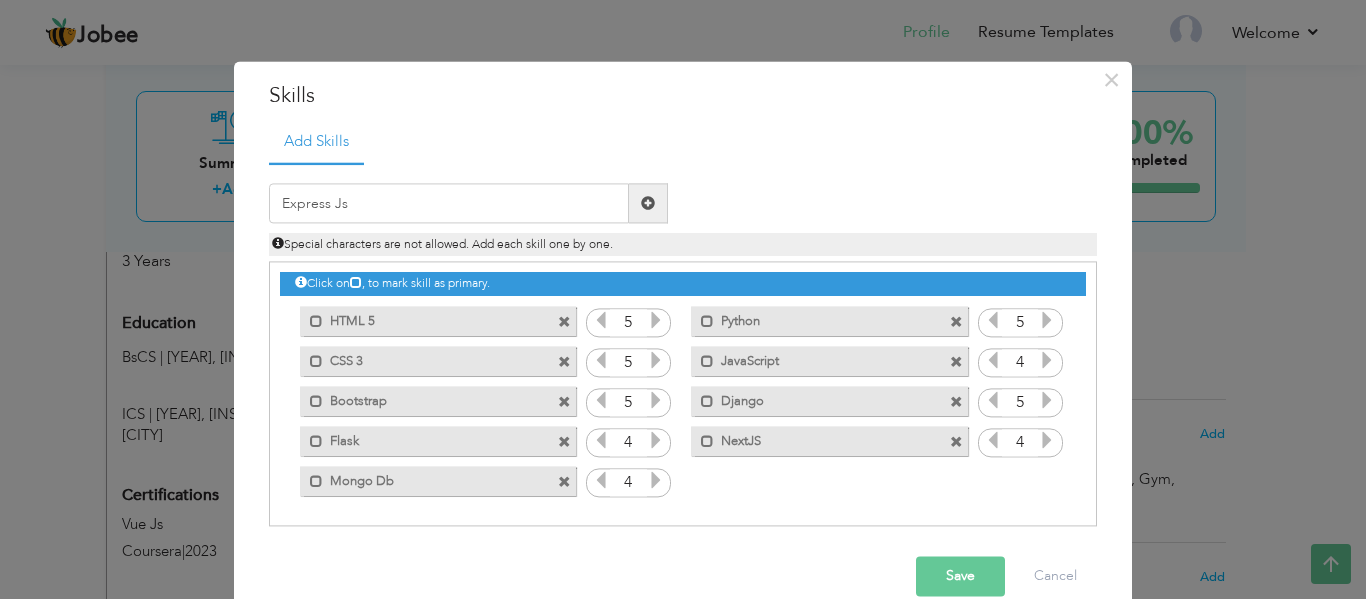 click at bounding box center [648, 203] 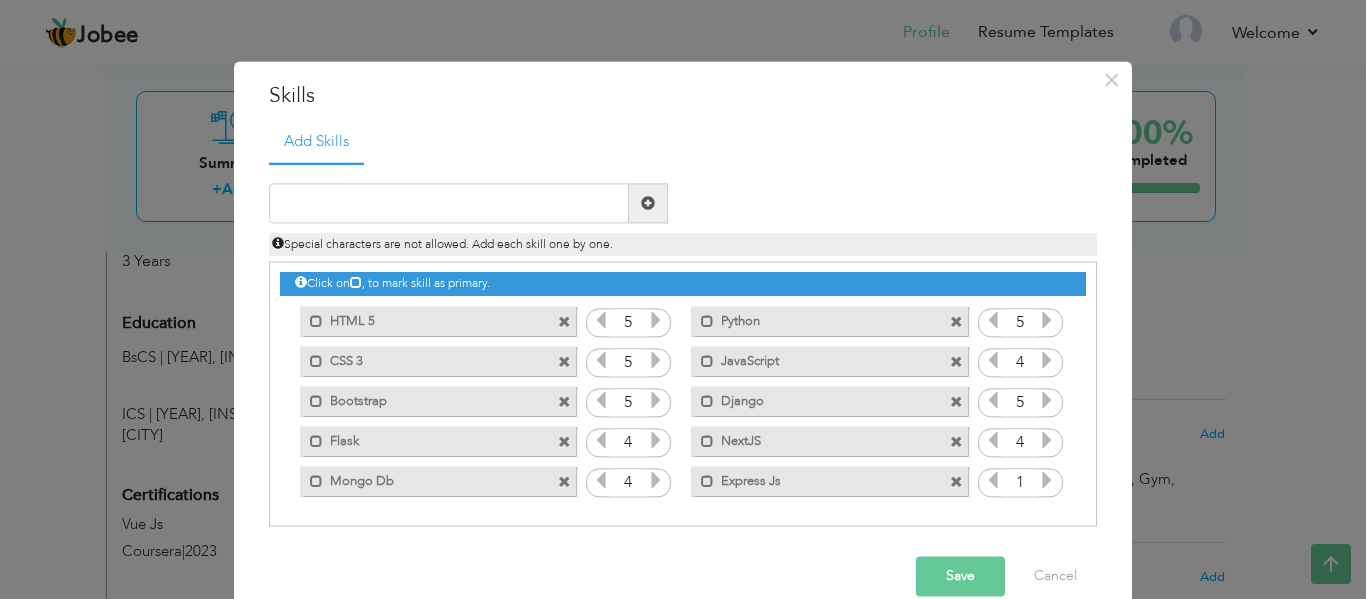 click at bounding box center (1047, 481) 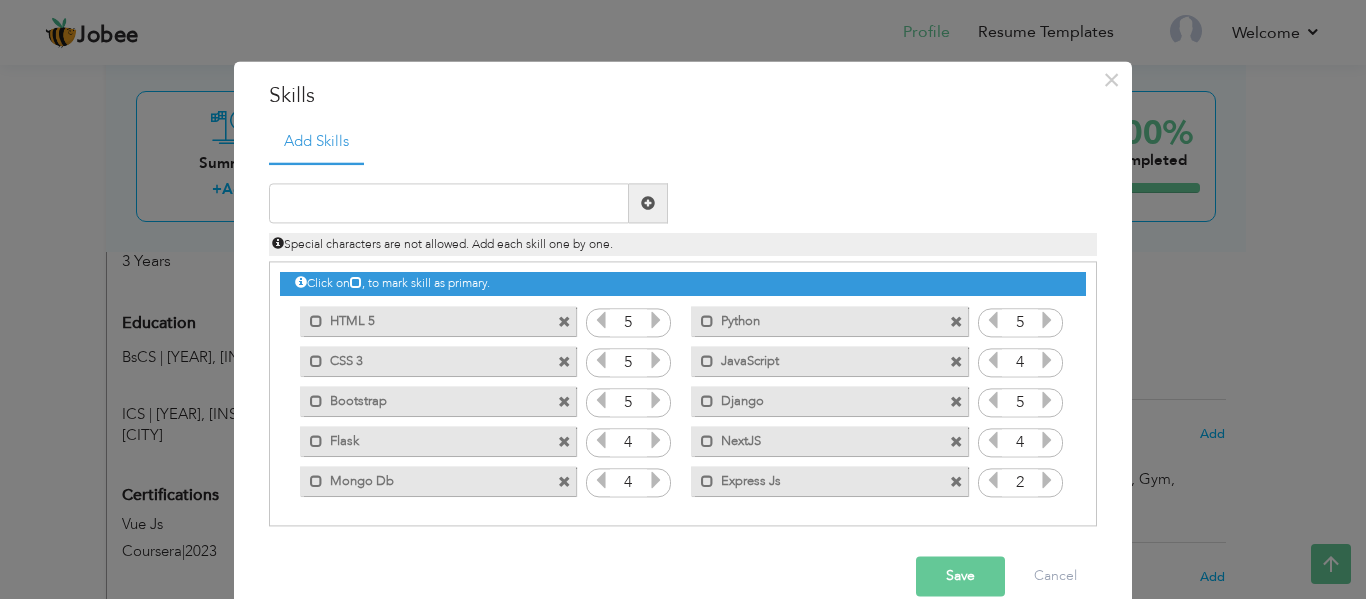 click at bounding box center (1047, 481) 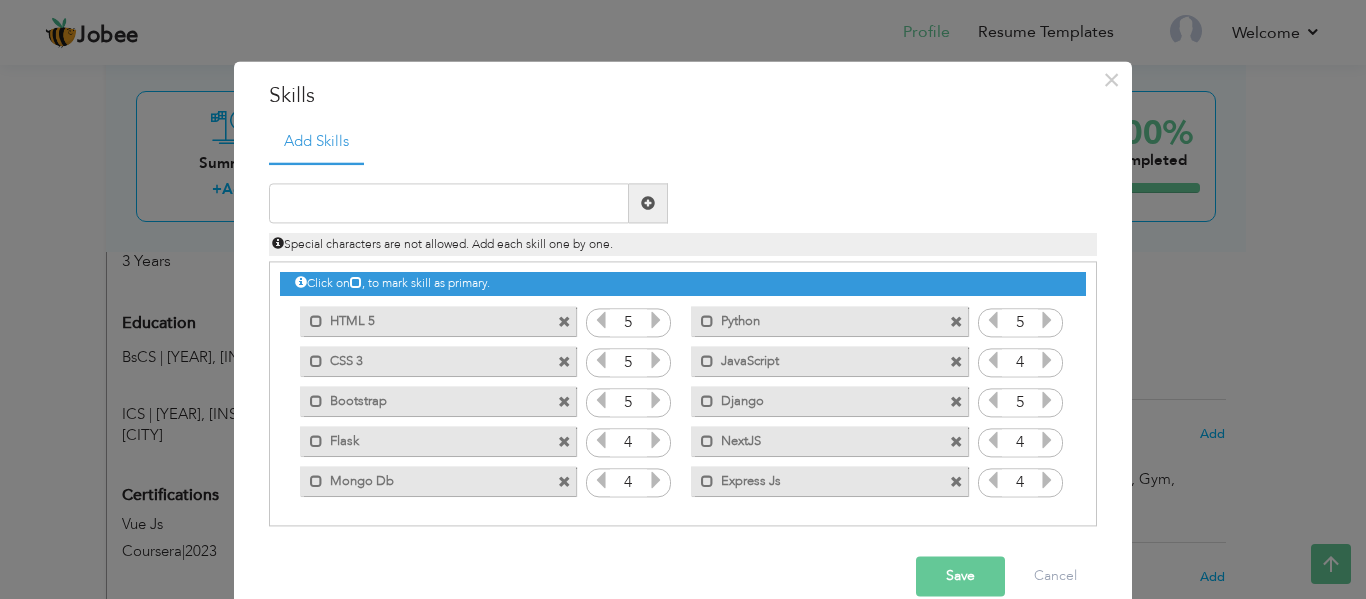 click at bounding box center [1047, 481] 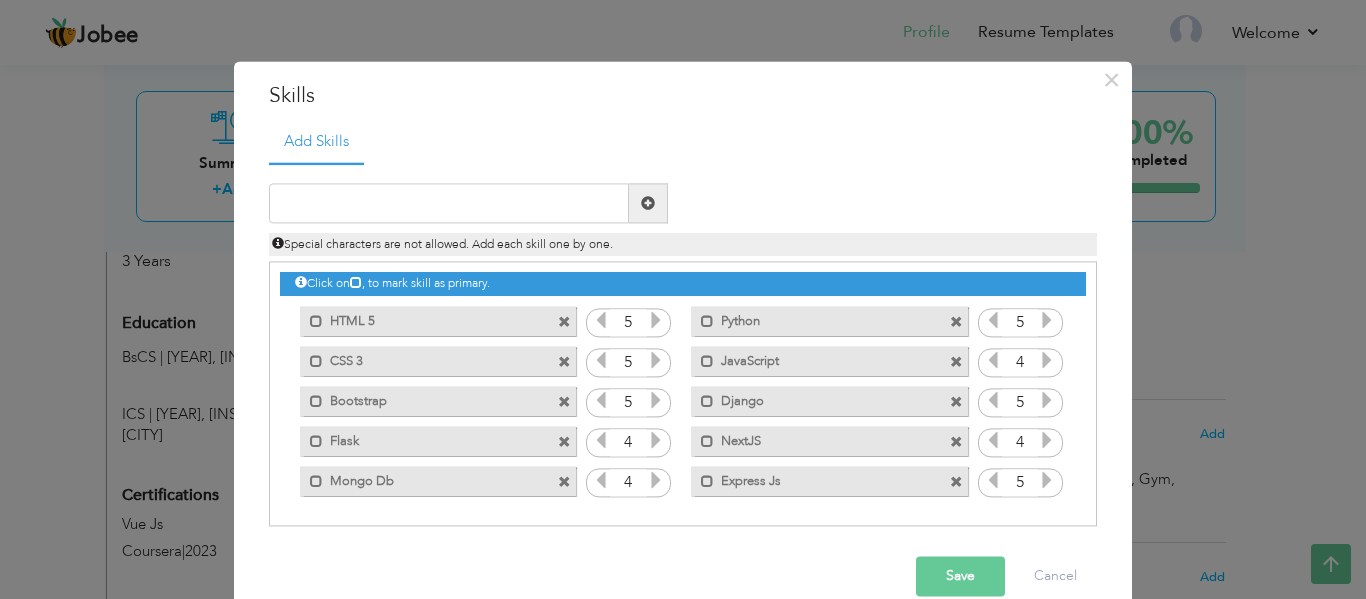 click at bounding box center (993, 481) 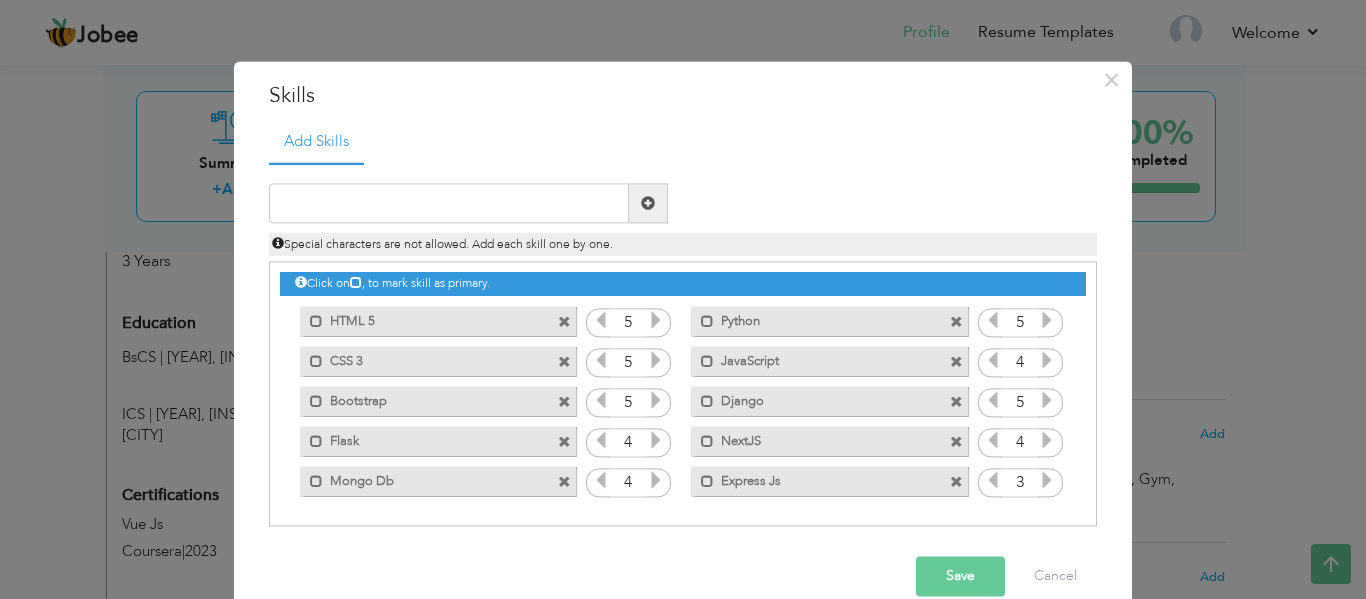 click at bounding box center (1047, 481) 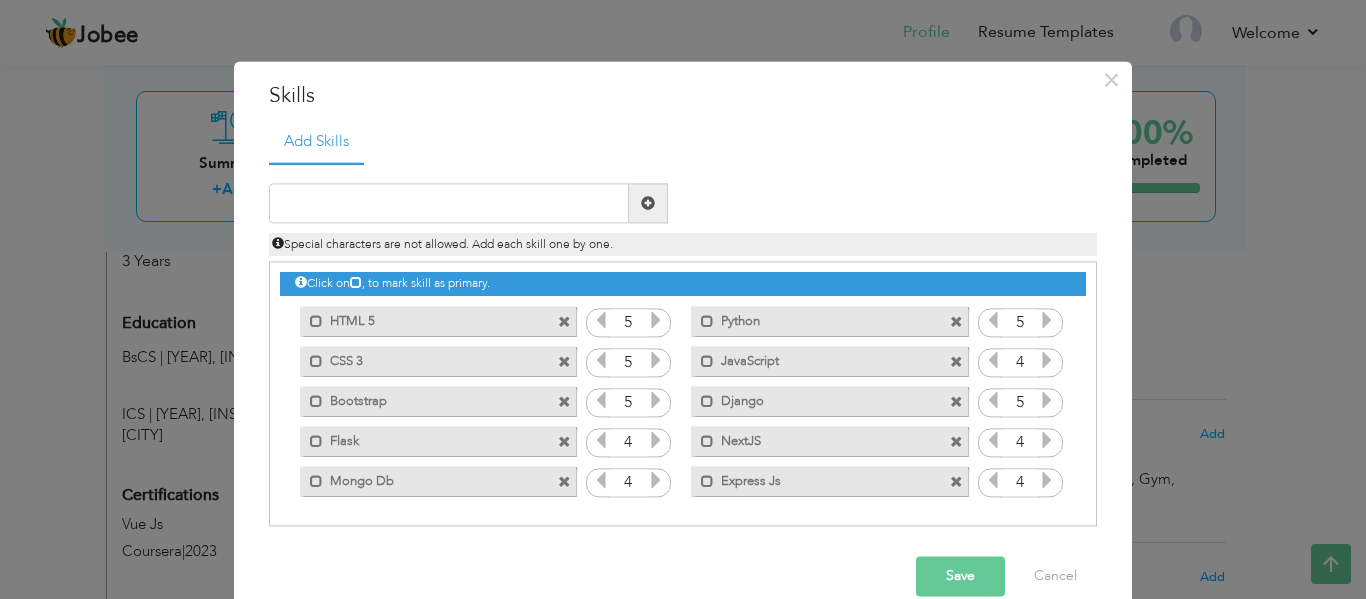 click on "Save" at bounding box center (960, 577) 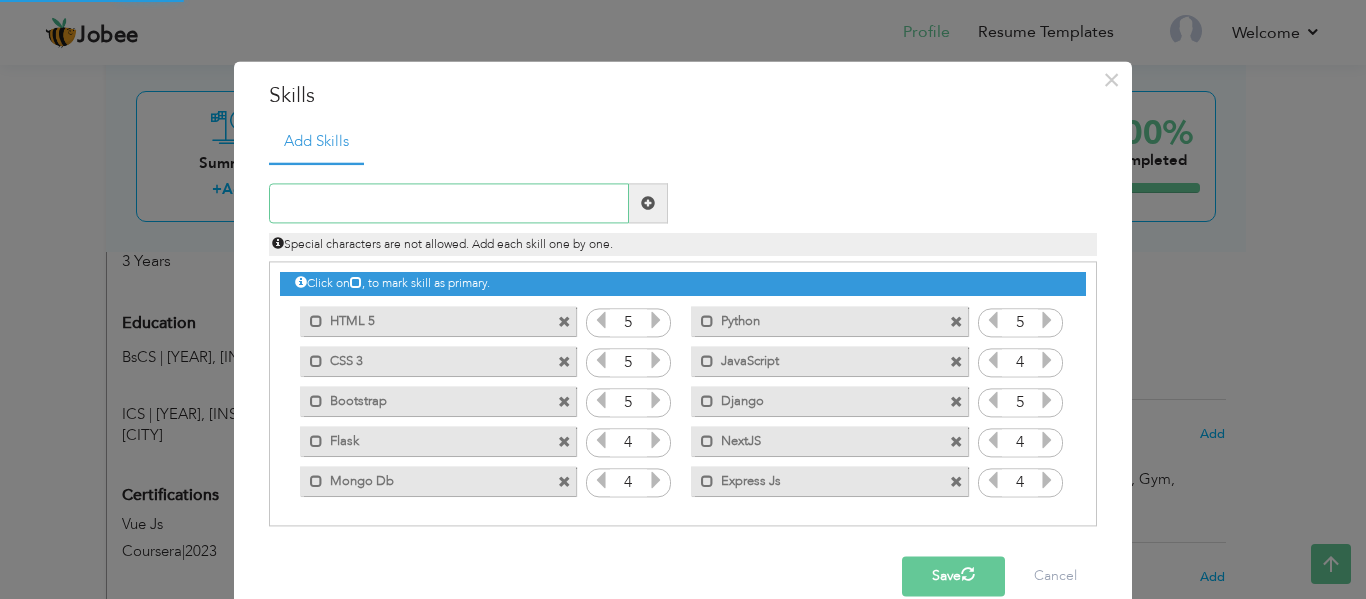 click at bounding box center [449, 204] 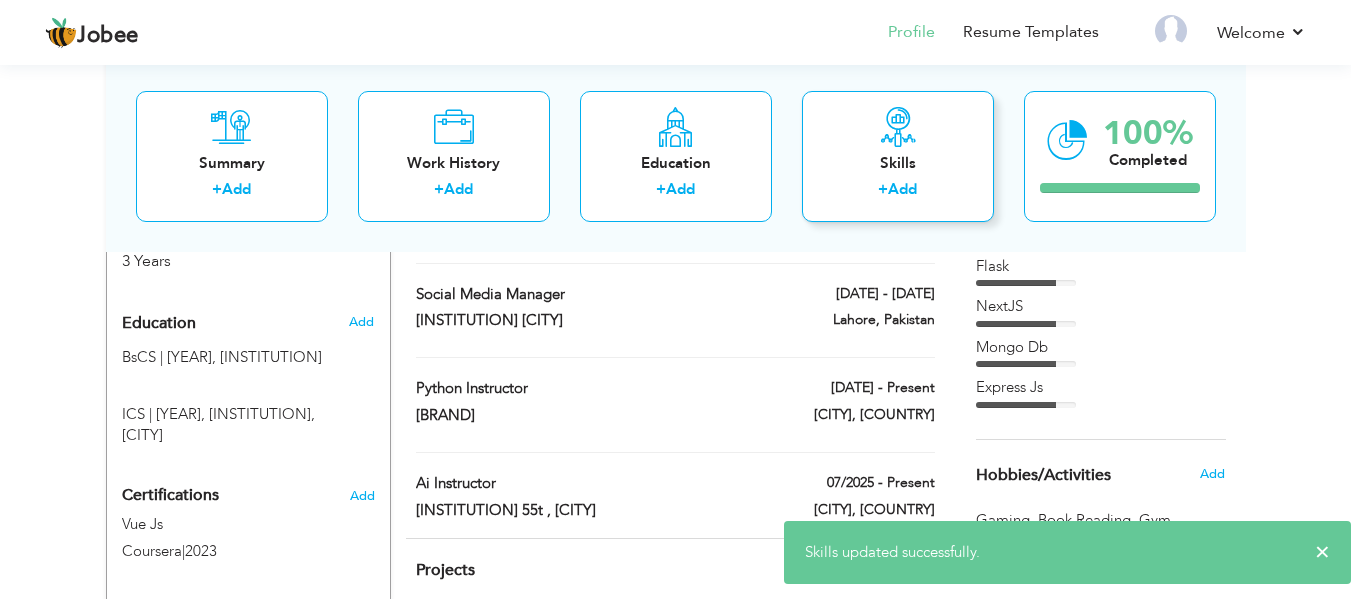click on "Add" at bounding box center [902, 189] 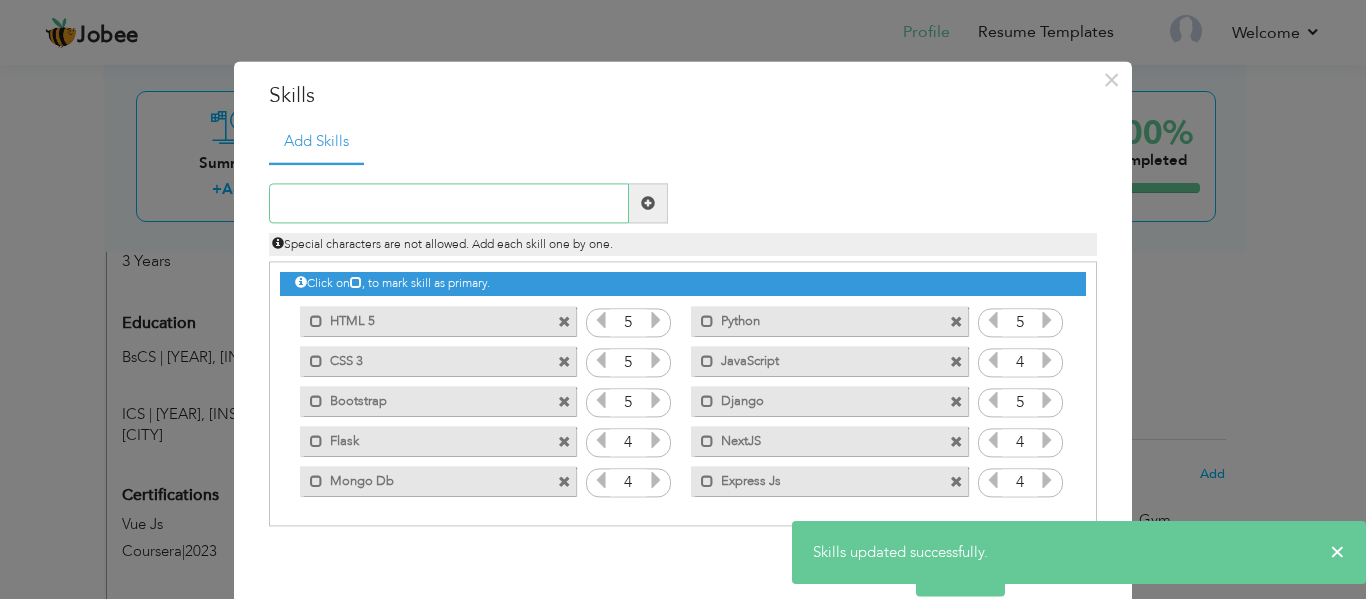 click at bounding box center (449, 204) 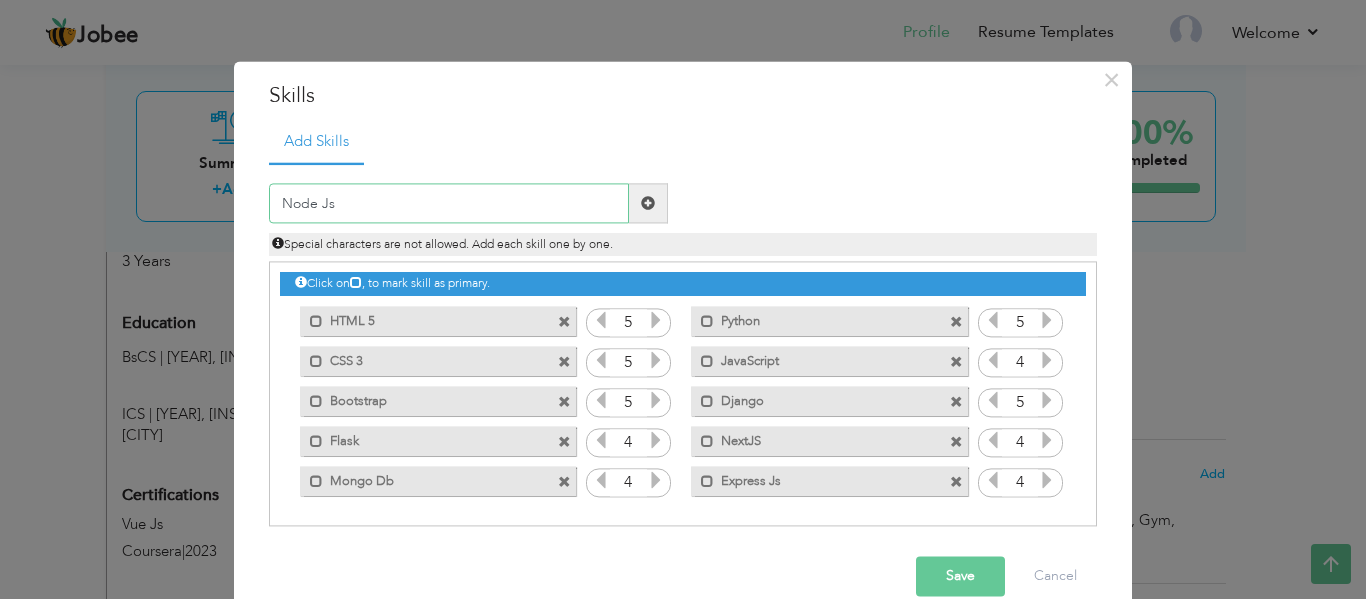 type on "Node Js" 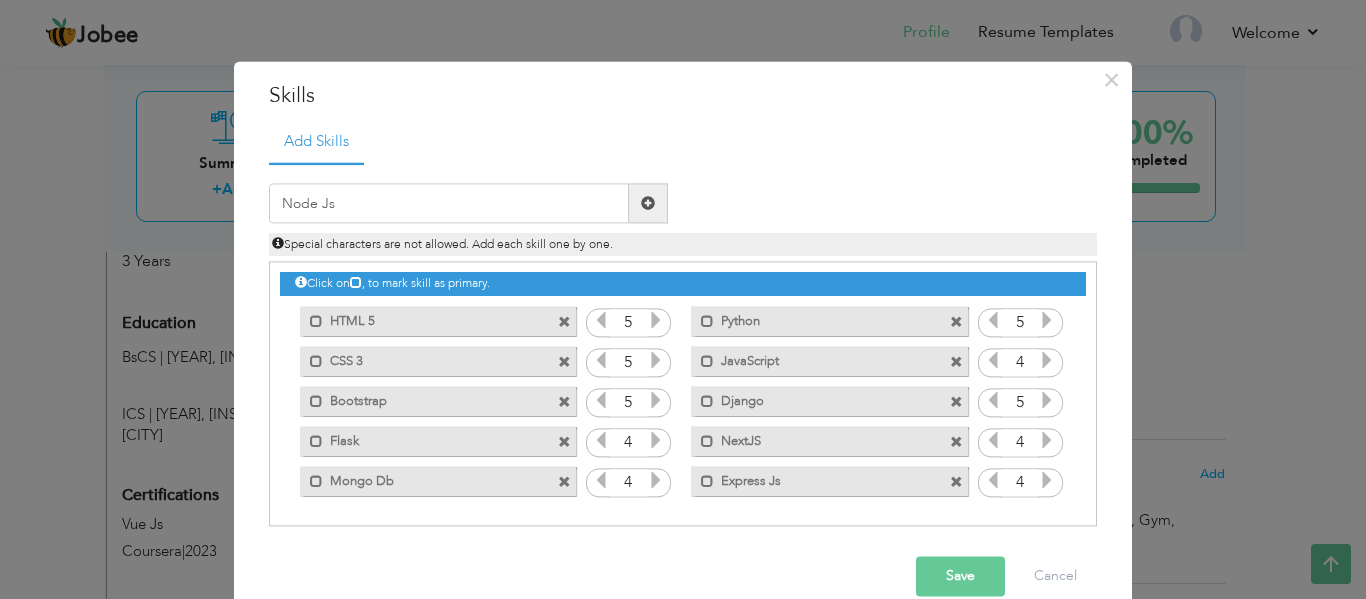 click at bounding box center (648, 204) 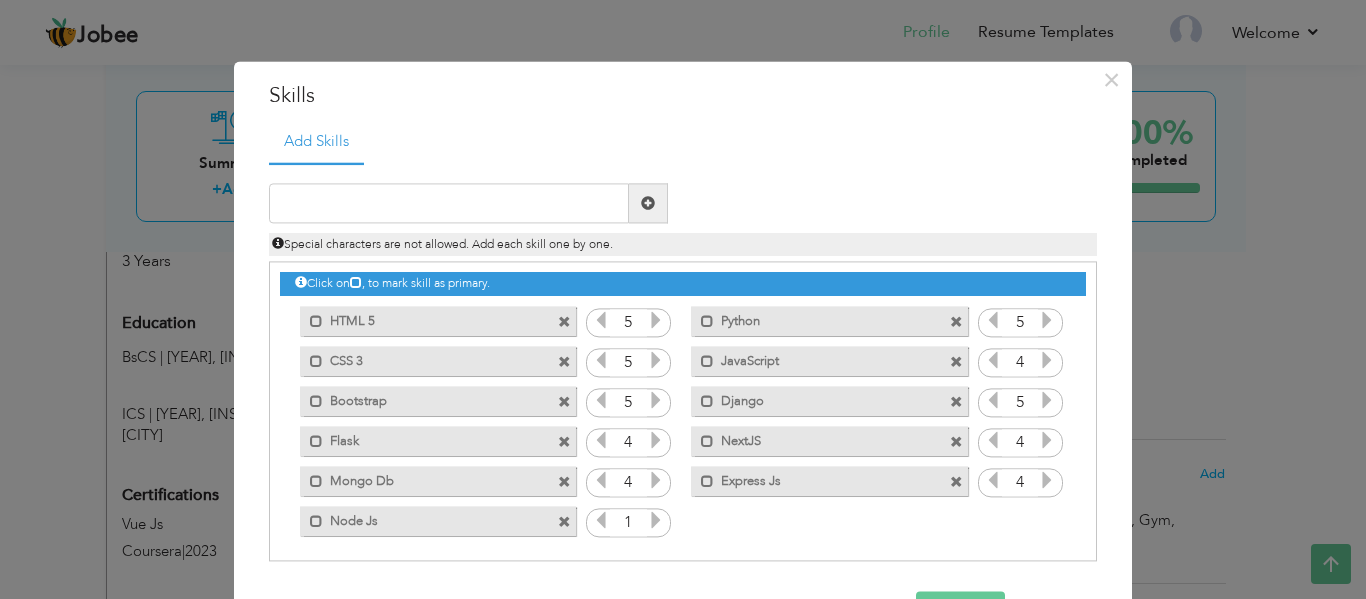 click at bounding box center (656, 521) 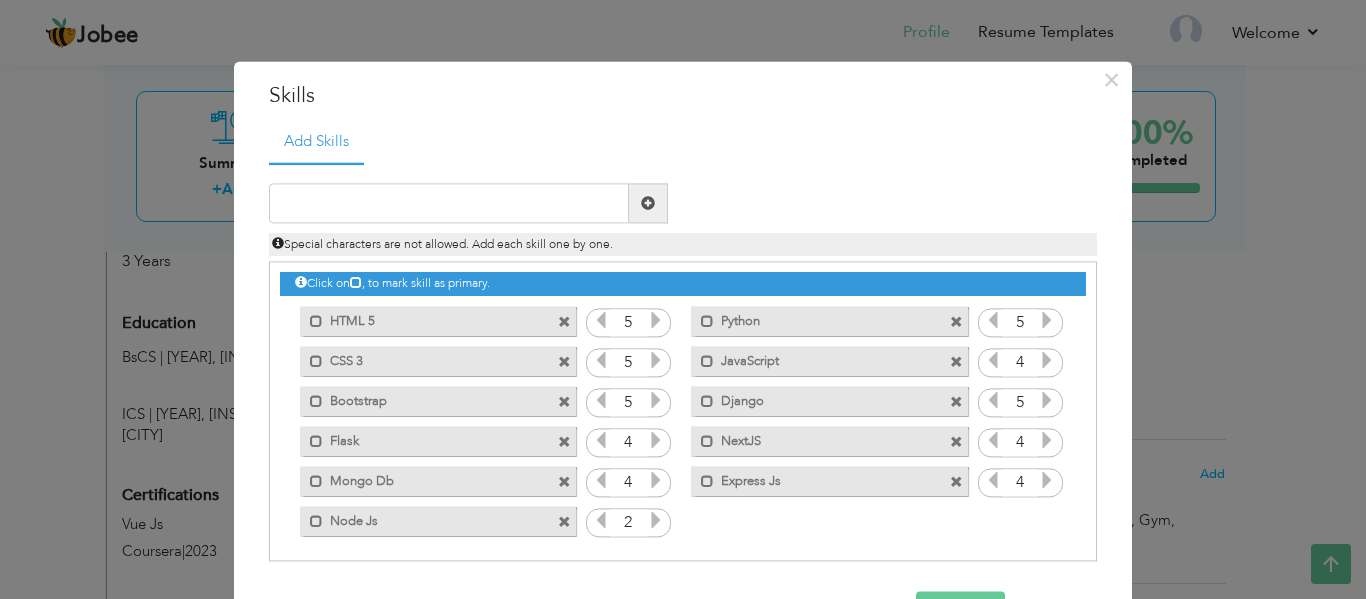 click at bounding box center (656, 521) 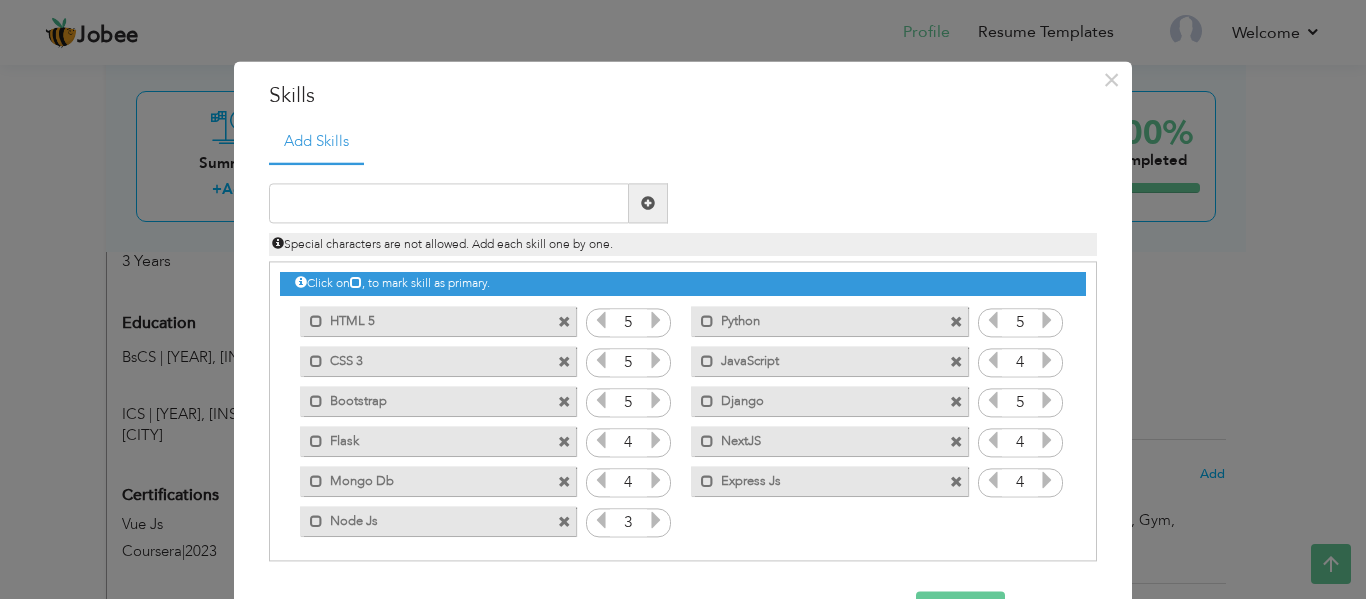 click at bounding box center [656, 521] 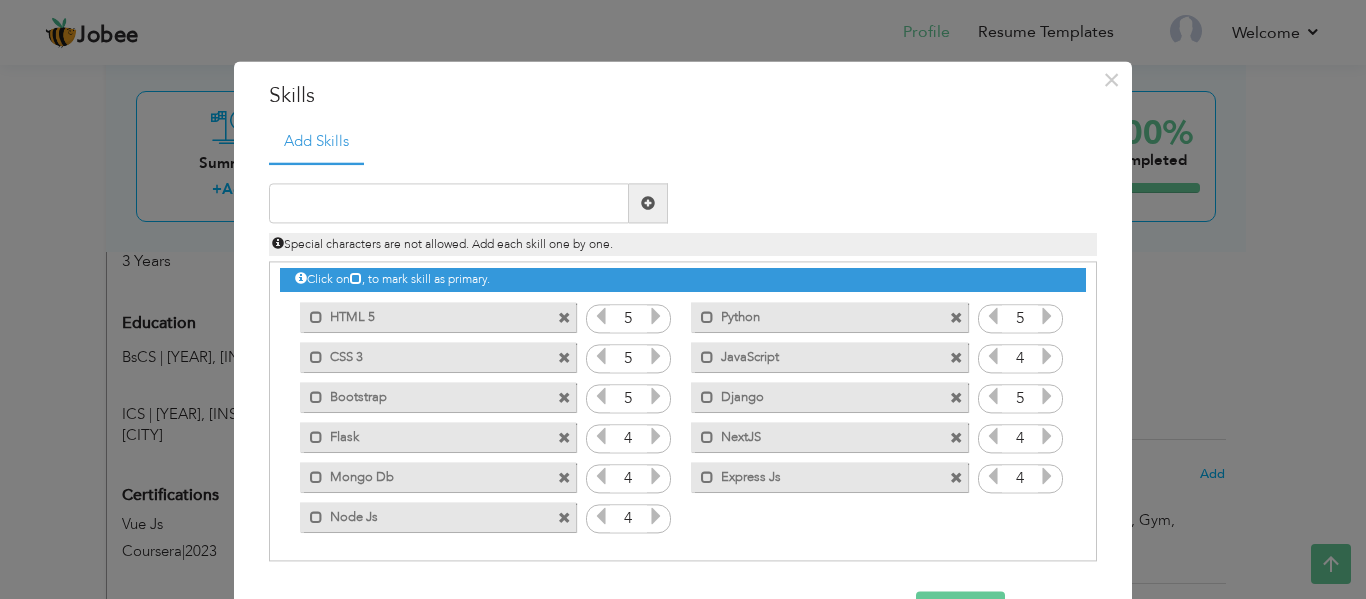 scroll, scrollTop: 5, scrollLeft: 0, axis: vertical 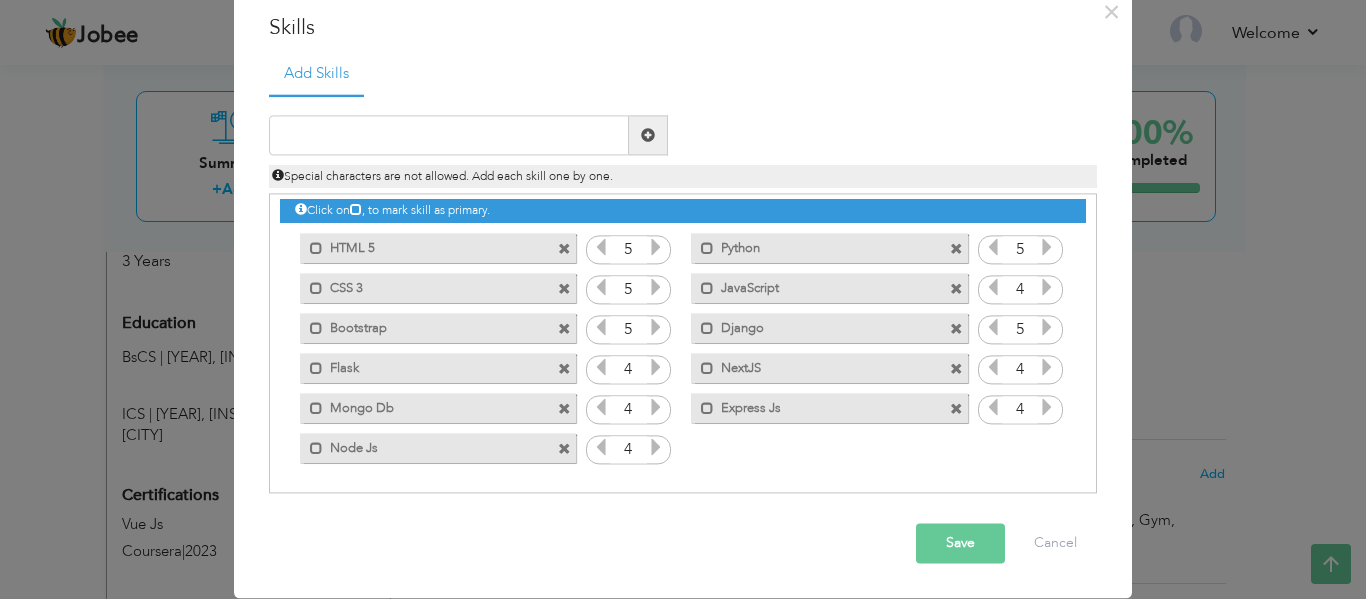 click on "Save" at bounding box center (960, 544) 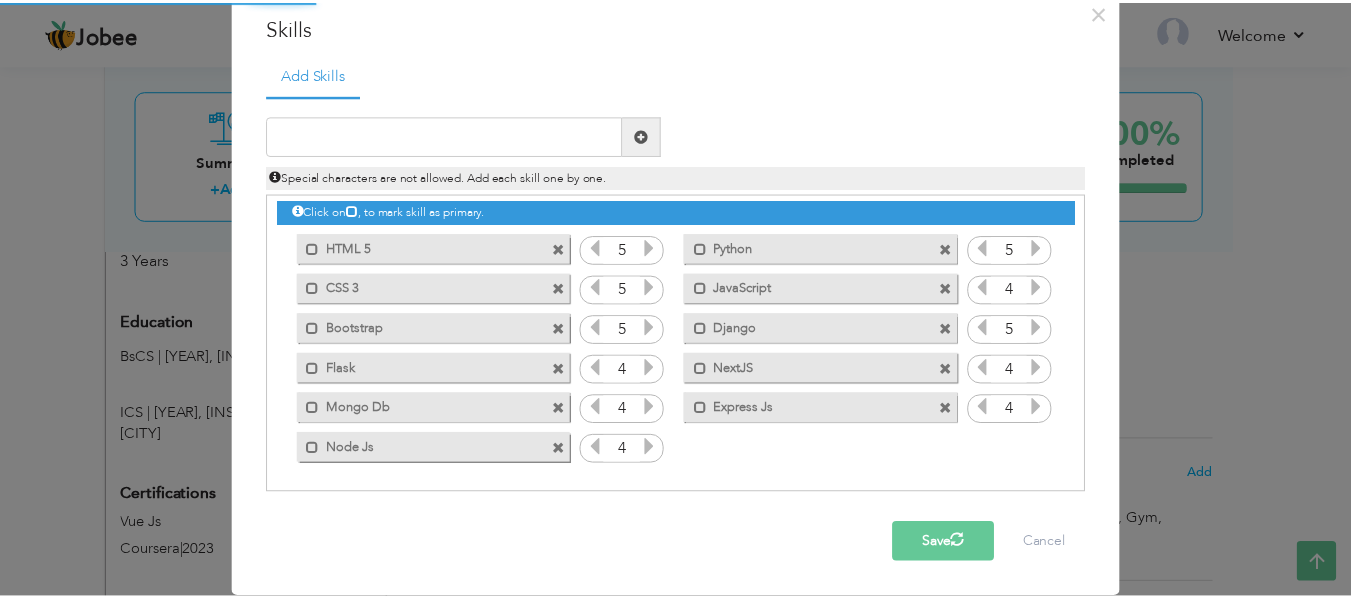 scroll, scrollTop: 0, scrollLeft: 0, axis: both 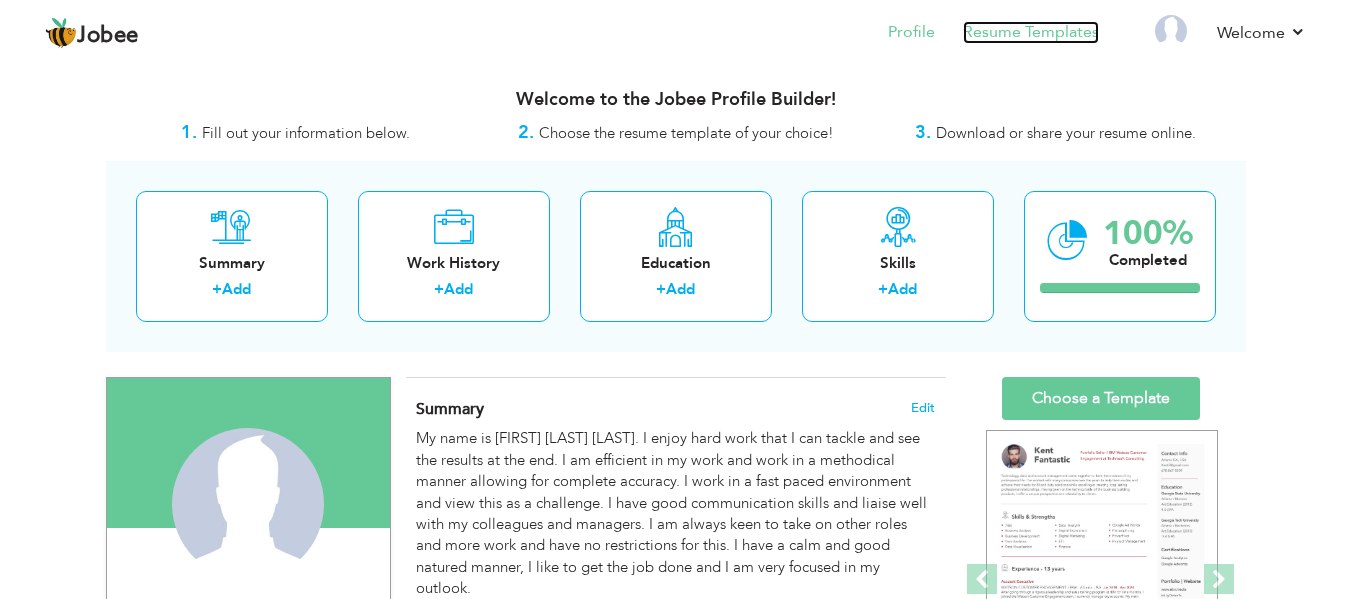 click on "Resume Templates" at bounding box center [1031, 32] 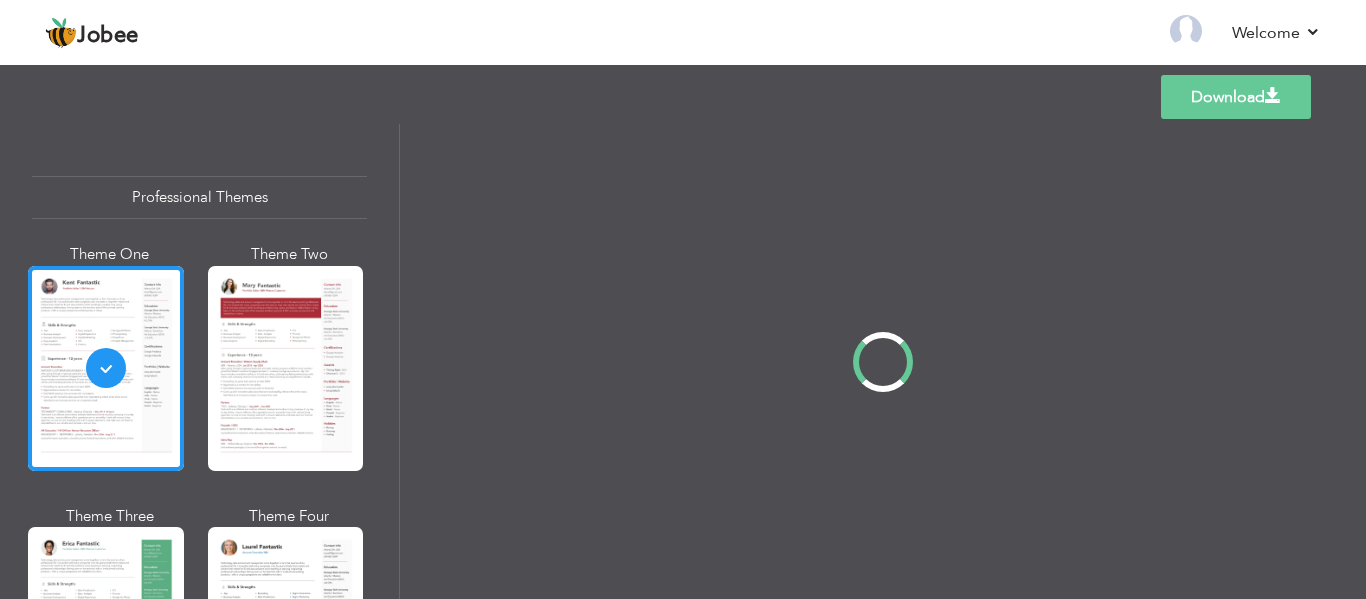 scroll, scrollTop: 0, scrollLeft: 0, axis: both 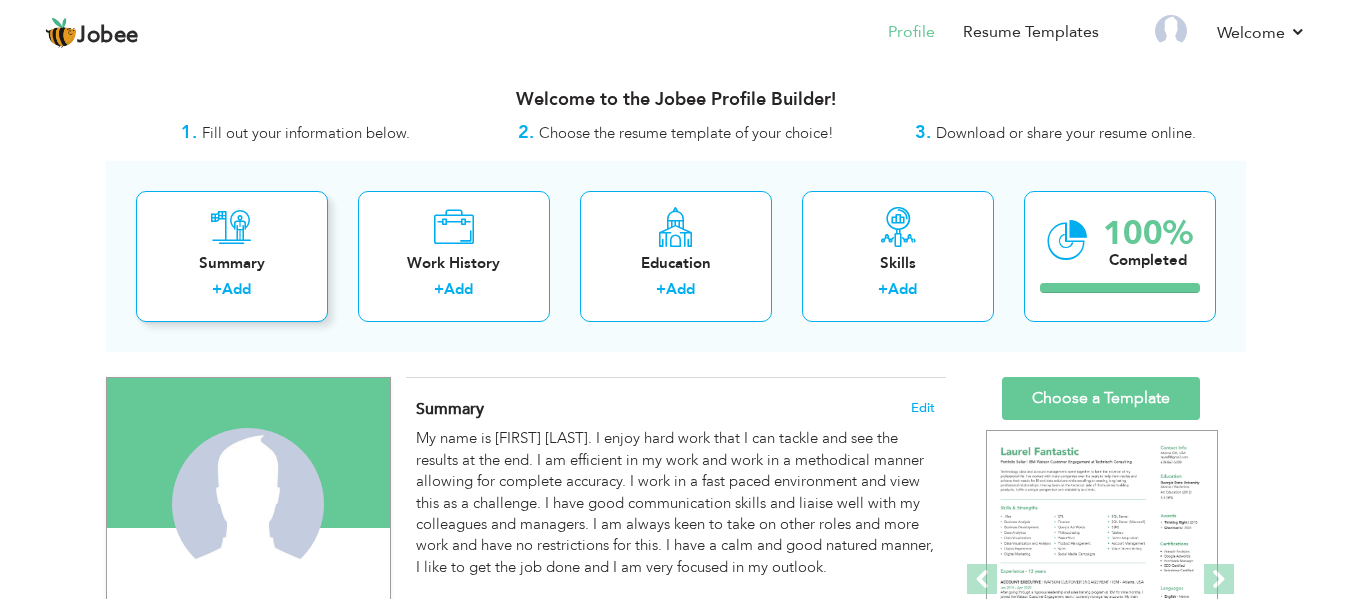 click on "Add" at bounding box center (236, 289) 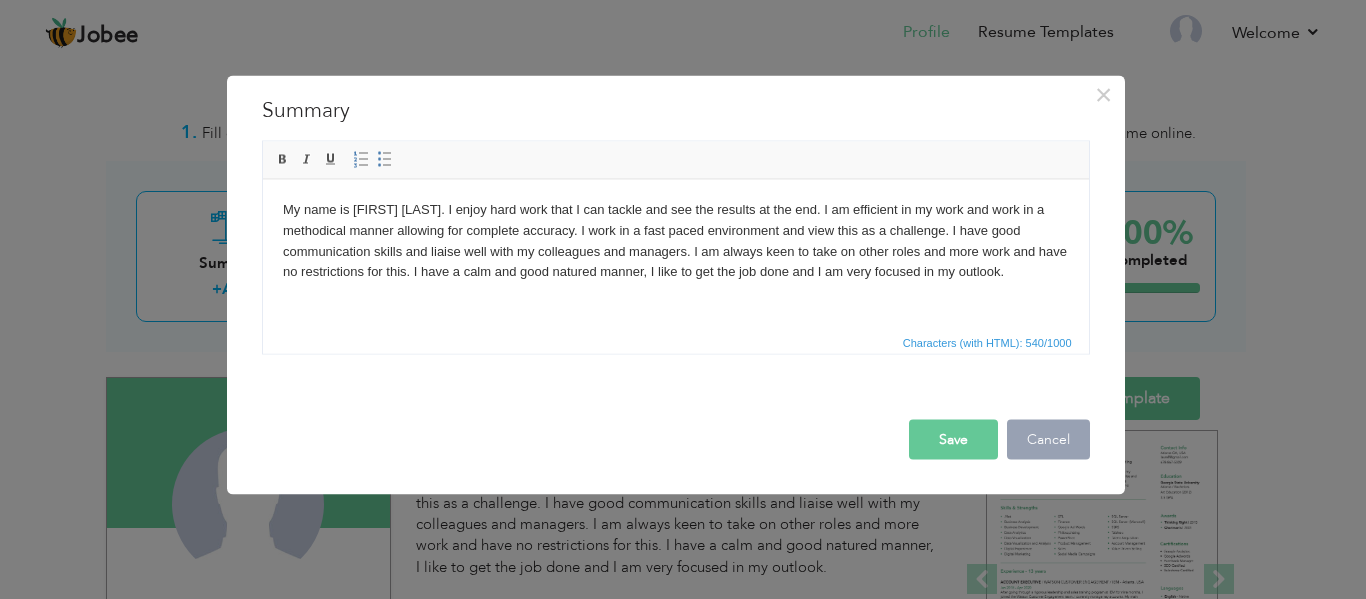click on "Cancel" at bounding box center [1048, 439] 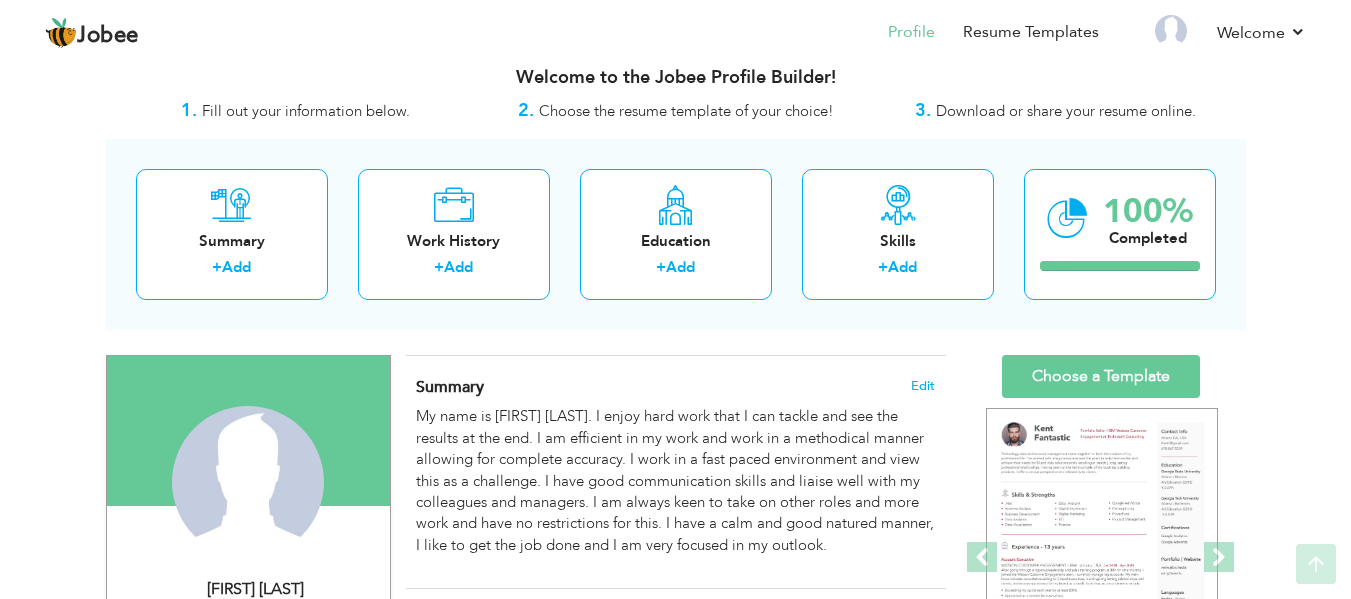 scroll, scrollTop: 0, scrollLeft: 0, axis: both 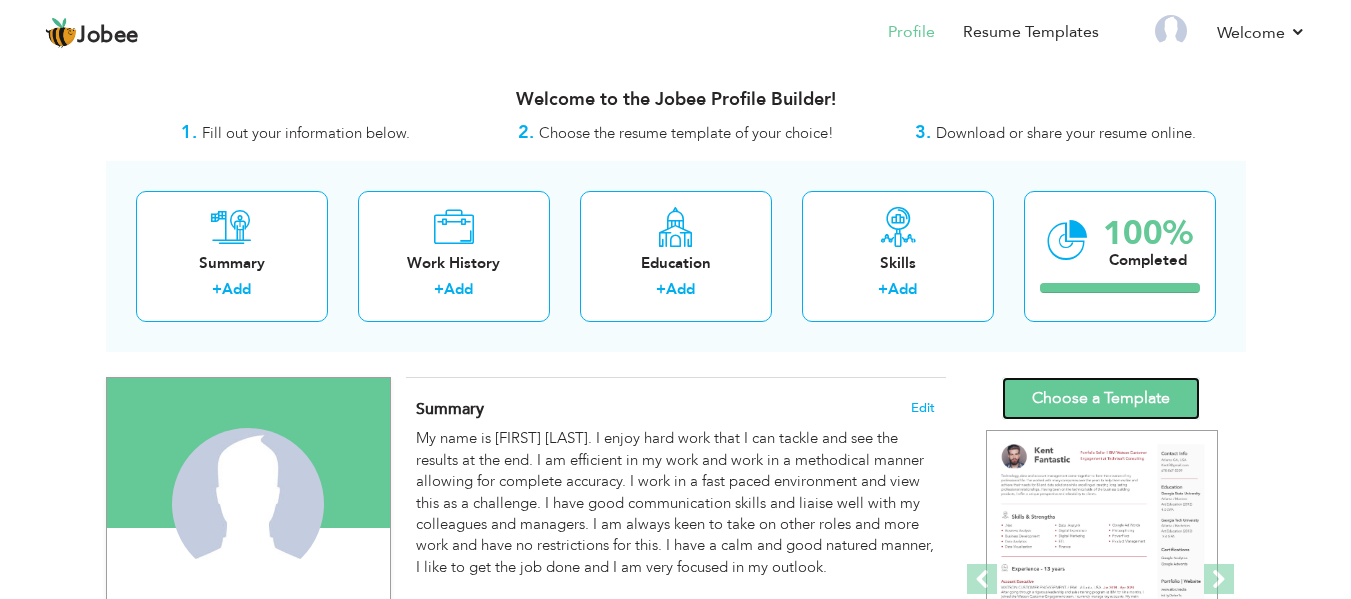 click on "Choose a Template" at bounding box center [1101, 398] 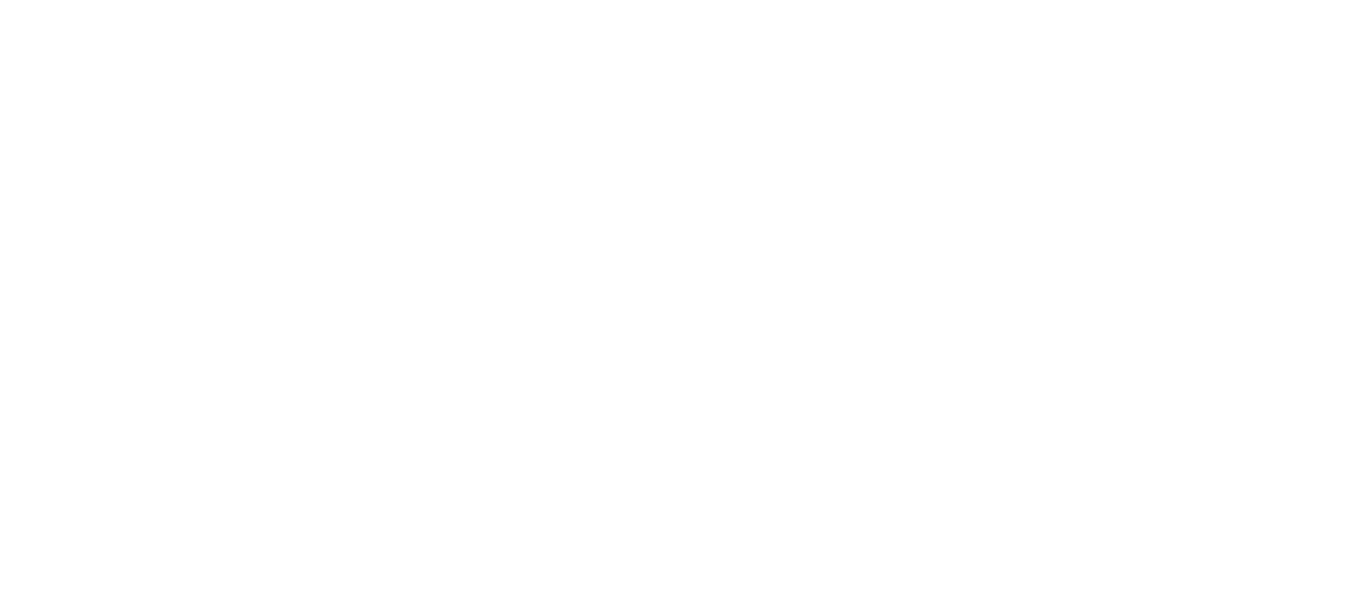 scroll, scrollTop: 0, scrollLeft: 0, axis: both 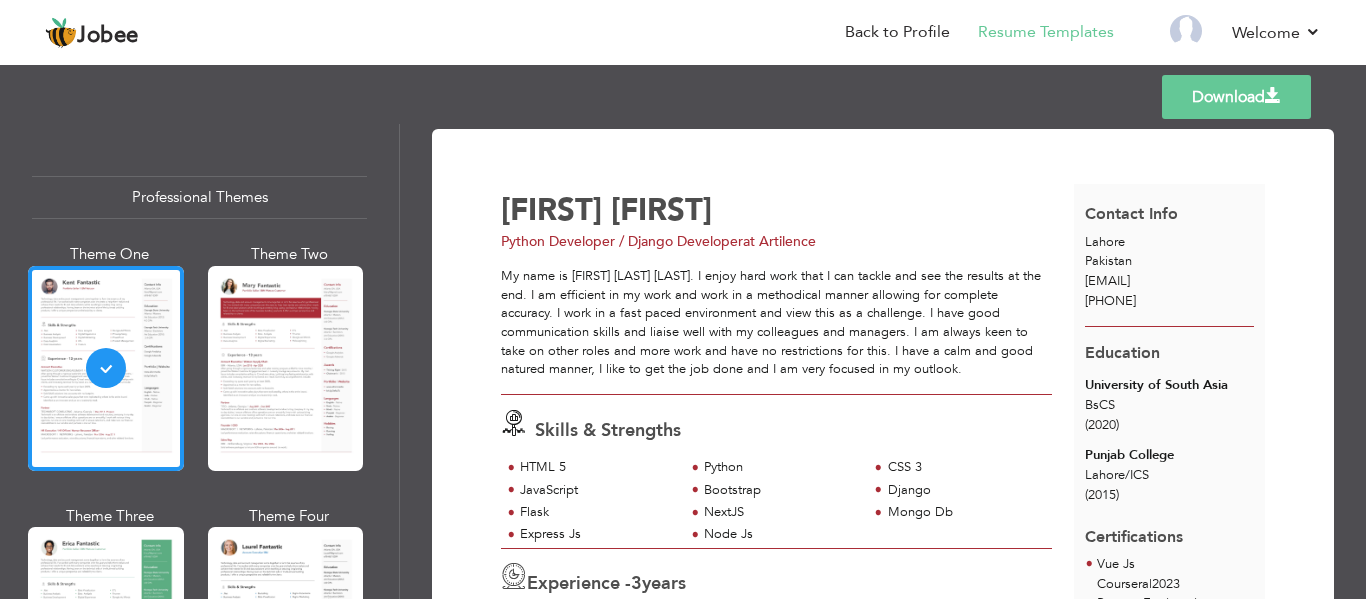 click on "at Artilence" at bounding box center (779, 241) 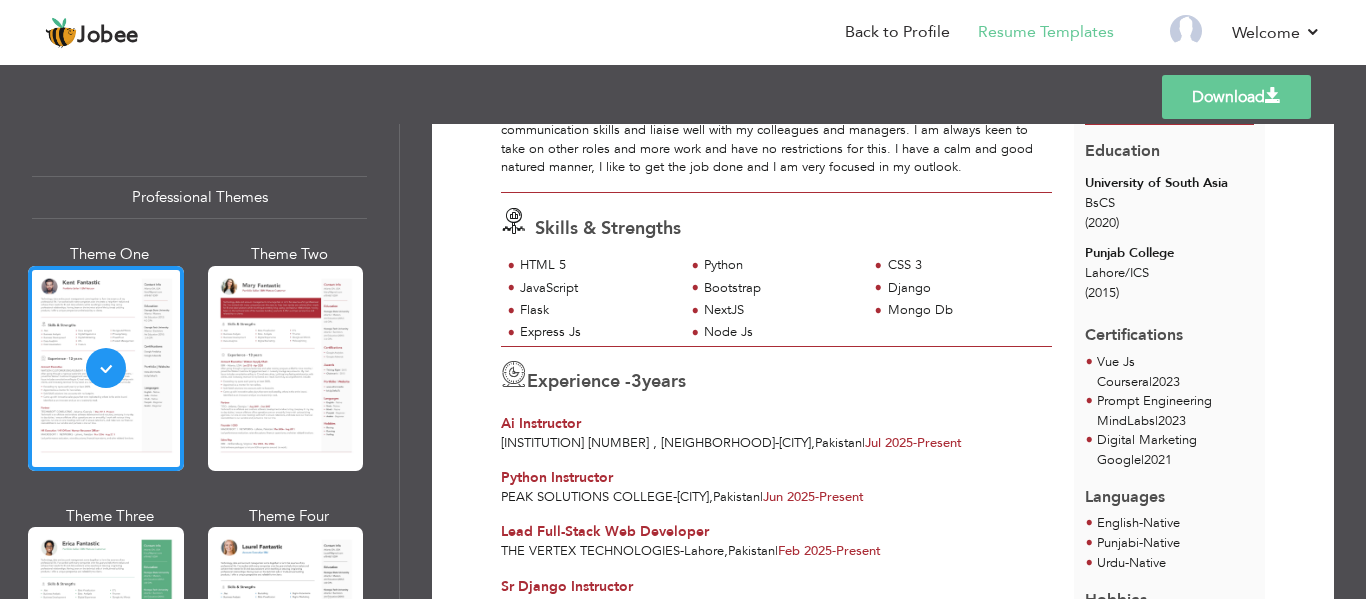 scroll, scrollTop: 0, scrollLeft: 0, axis: both 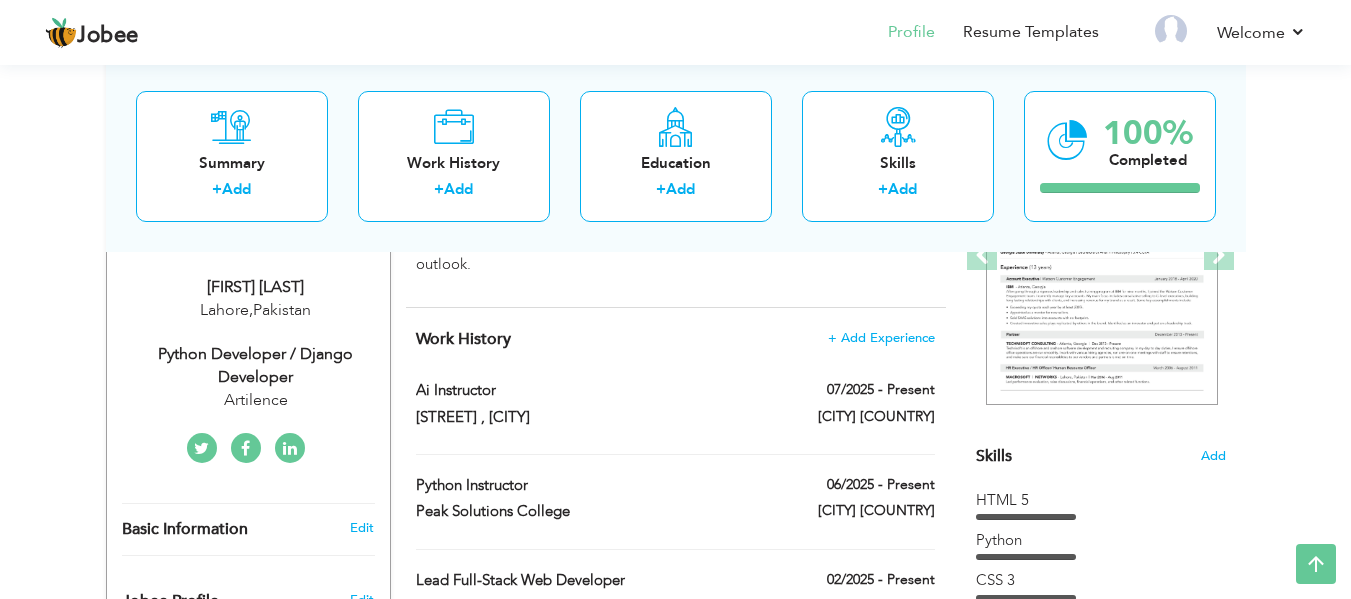 click on "Artilence" at bounding box center [256, 400] 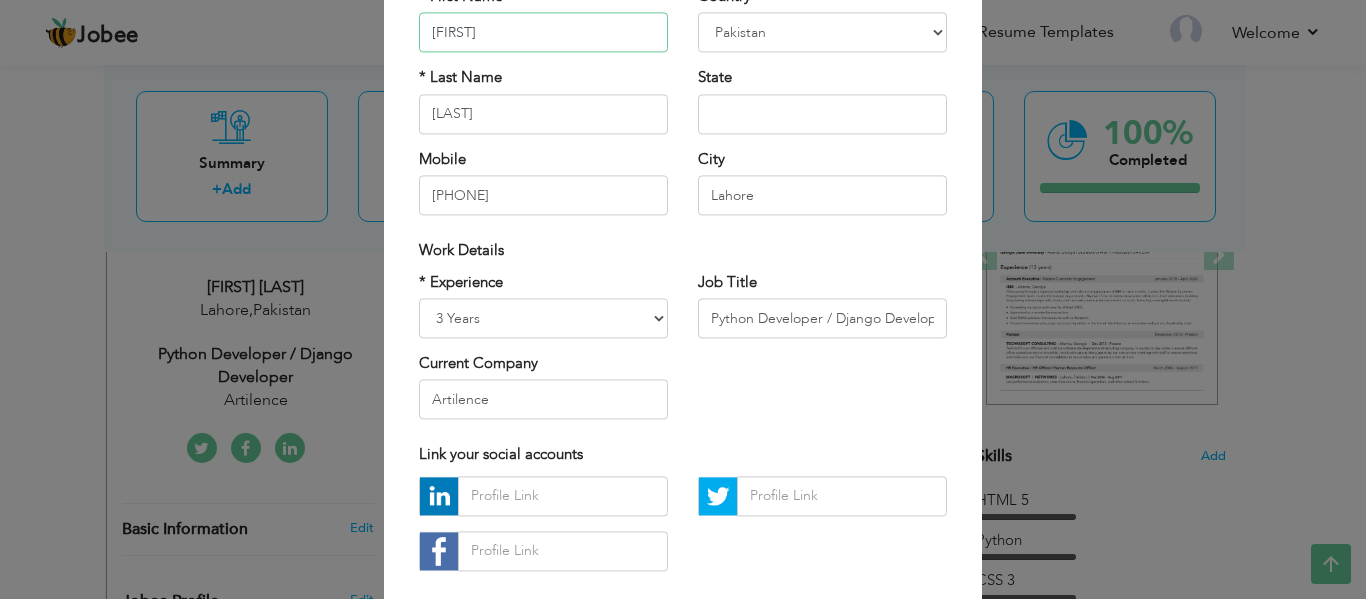 scroll, scrollTop: 200, scrollLeft: 0, axis: vertical 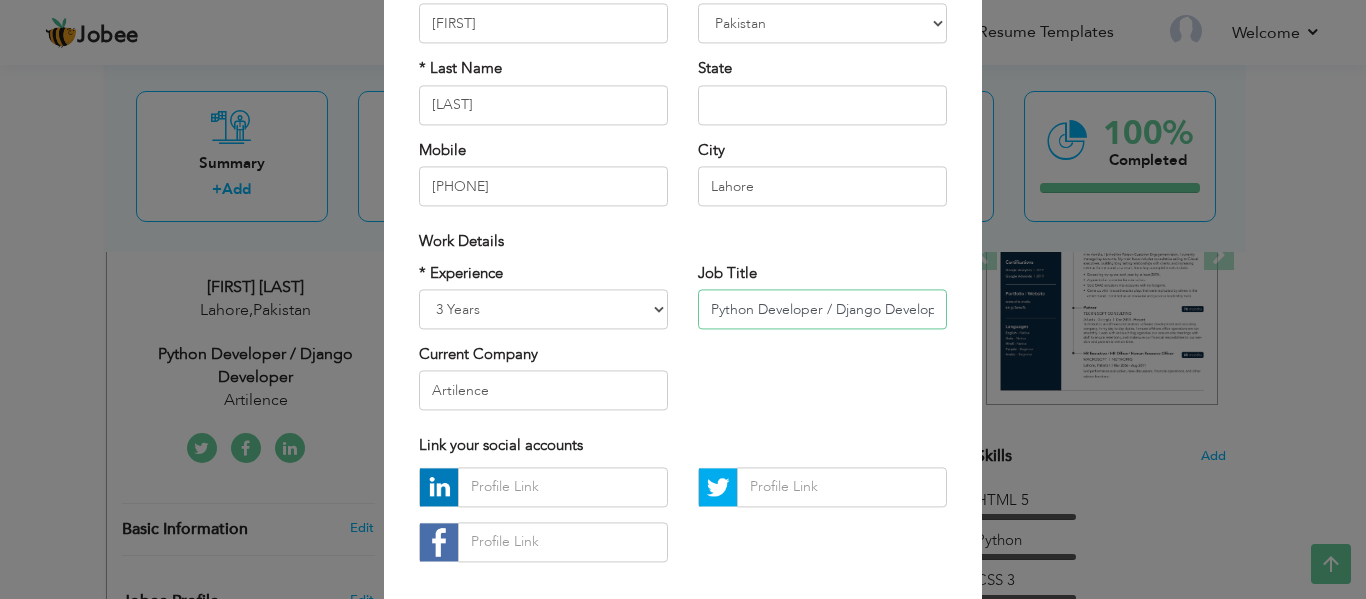 click on "Python Developer / Django Developer" at bounding box center (822, 309) 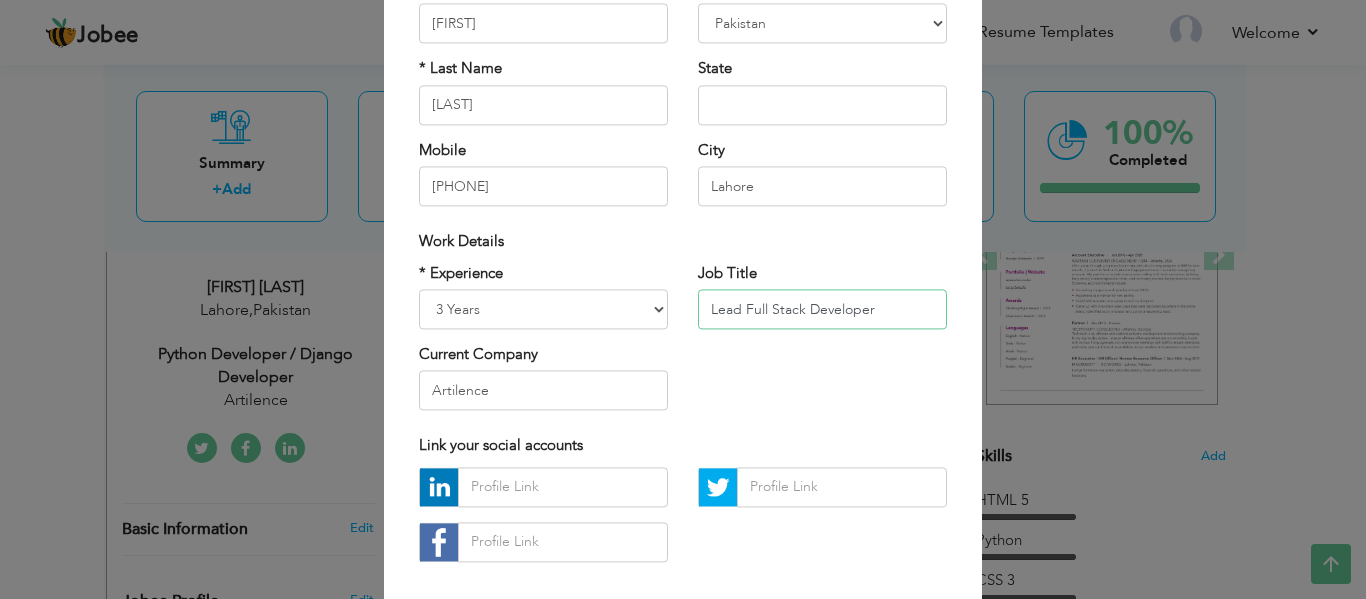 type on "Lead Full Stack Developer" 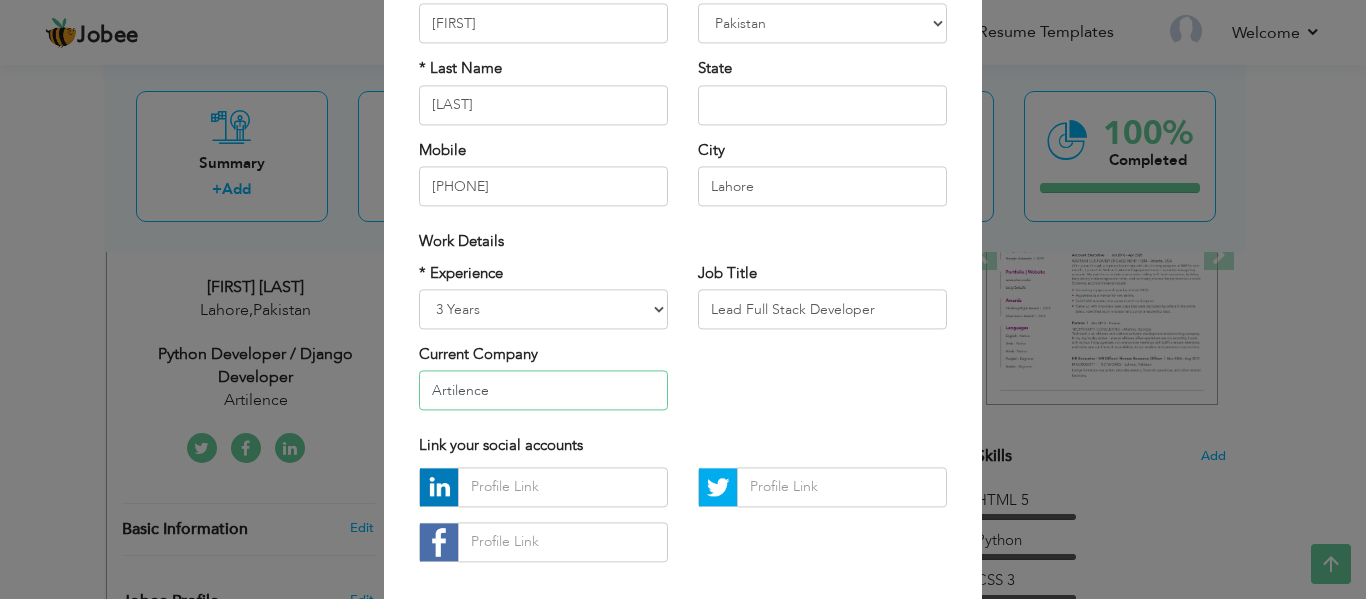 drag, startPoint x: 599, startPoint y: 392, endPoint x: 355, endPoint y: 391, distance: 244.00204 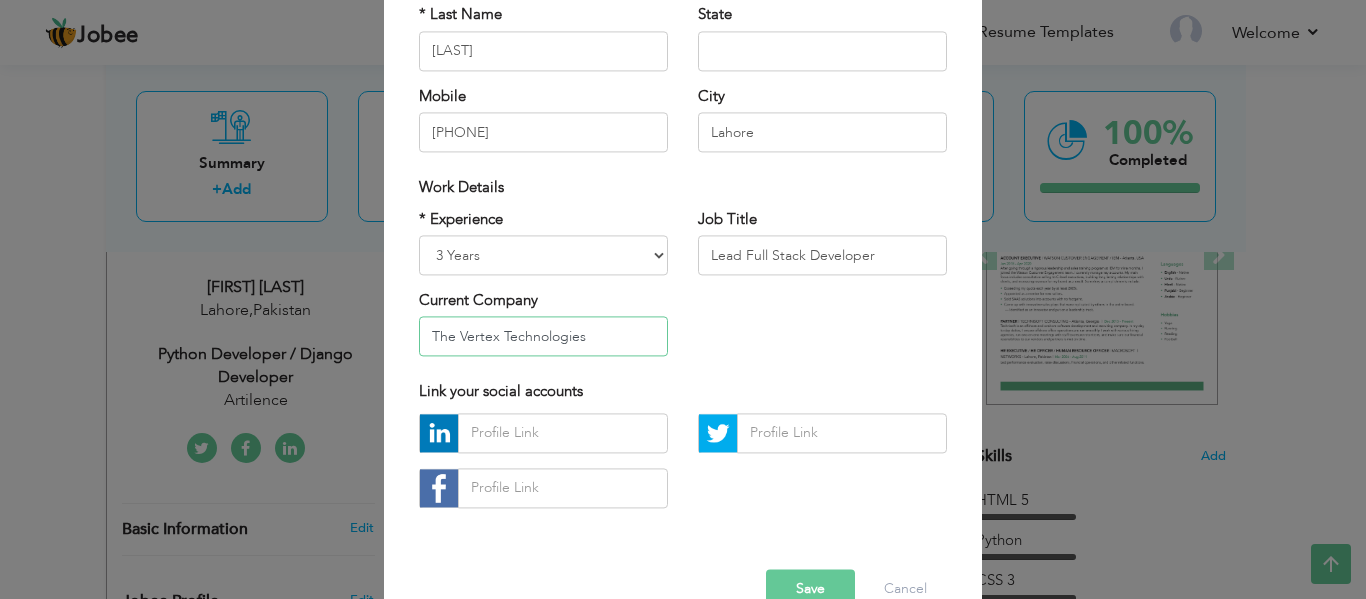 scroll, scrollTop: 299, scrollLeft: 0, axis: vertical 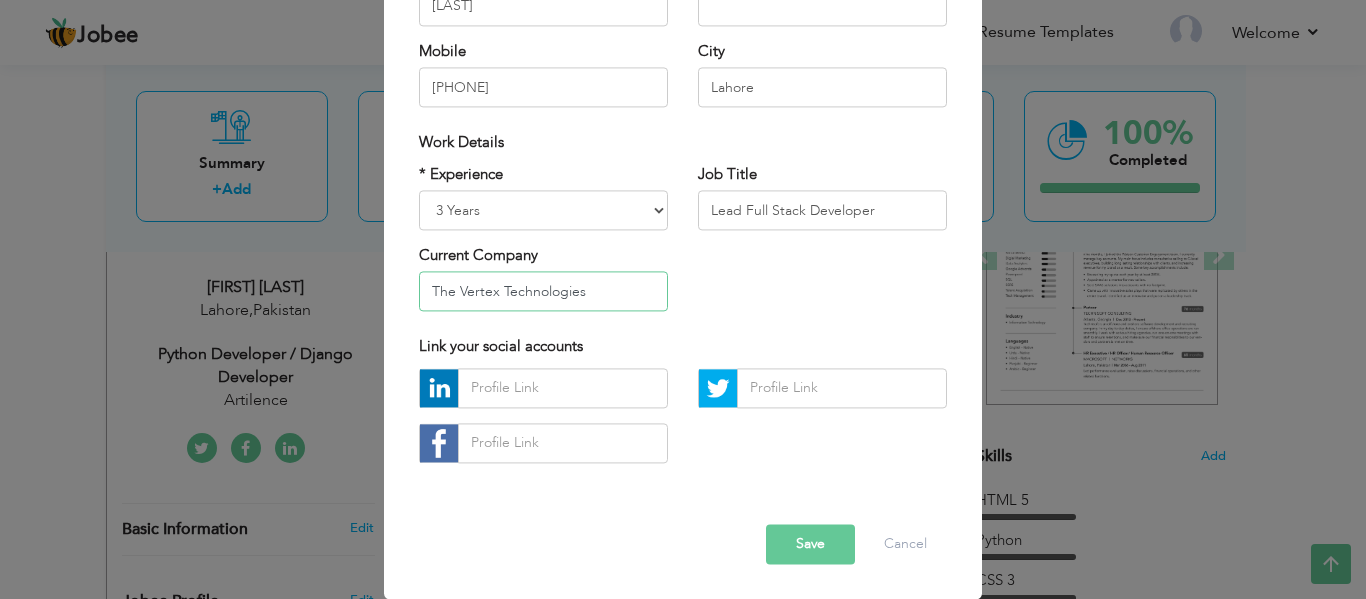 type on "The Vertex Technologies" 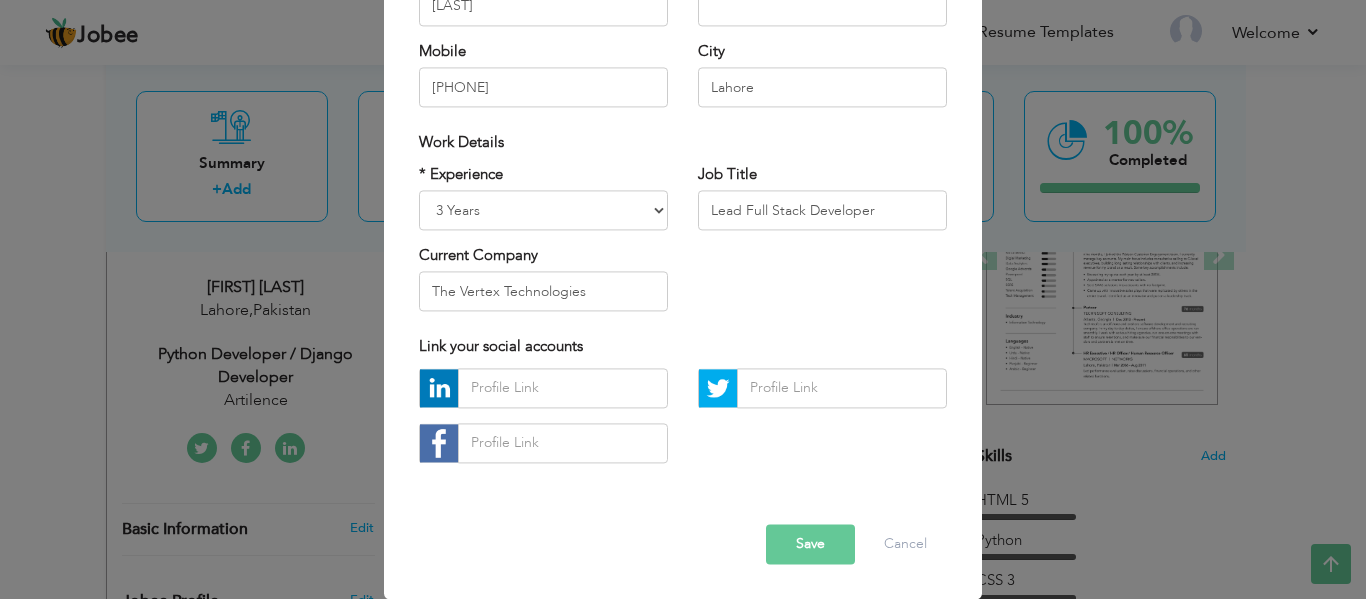click on "Save" at bounding box center (810, 544) 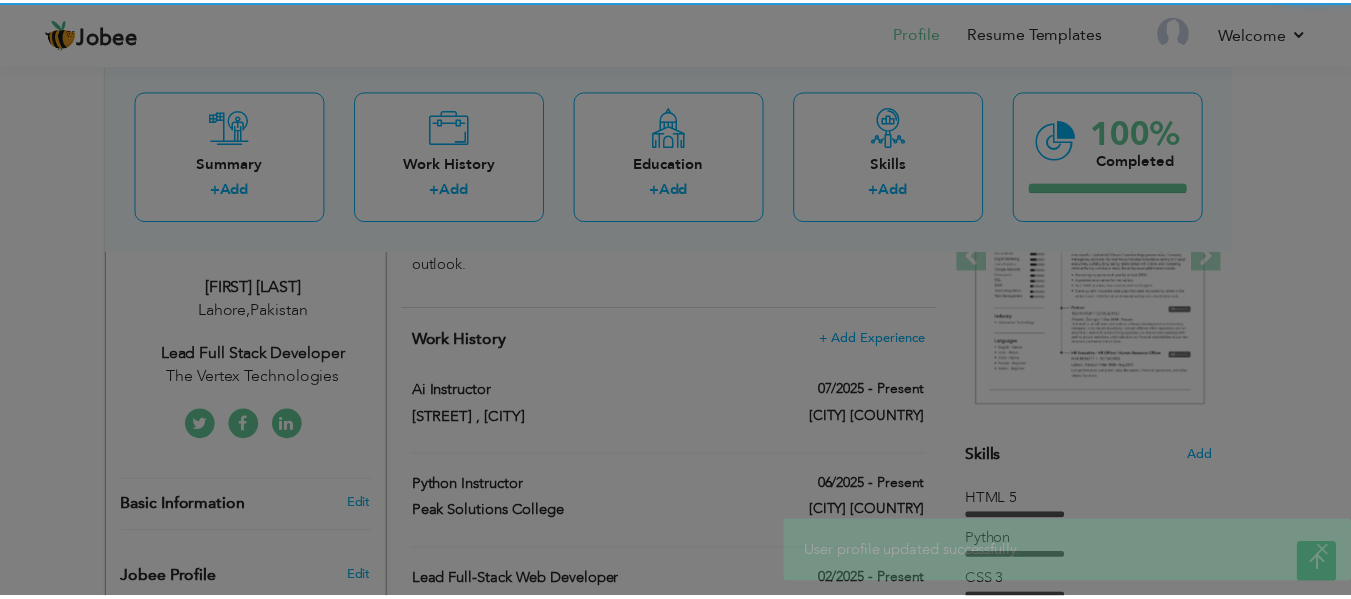 scroll, scrollTop: 301, scrollLeft: 0, axis: vertical 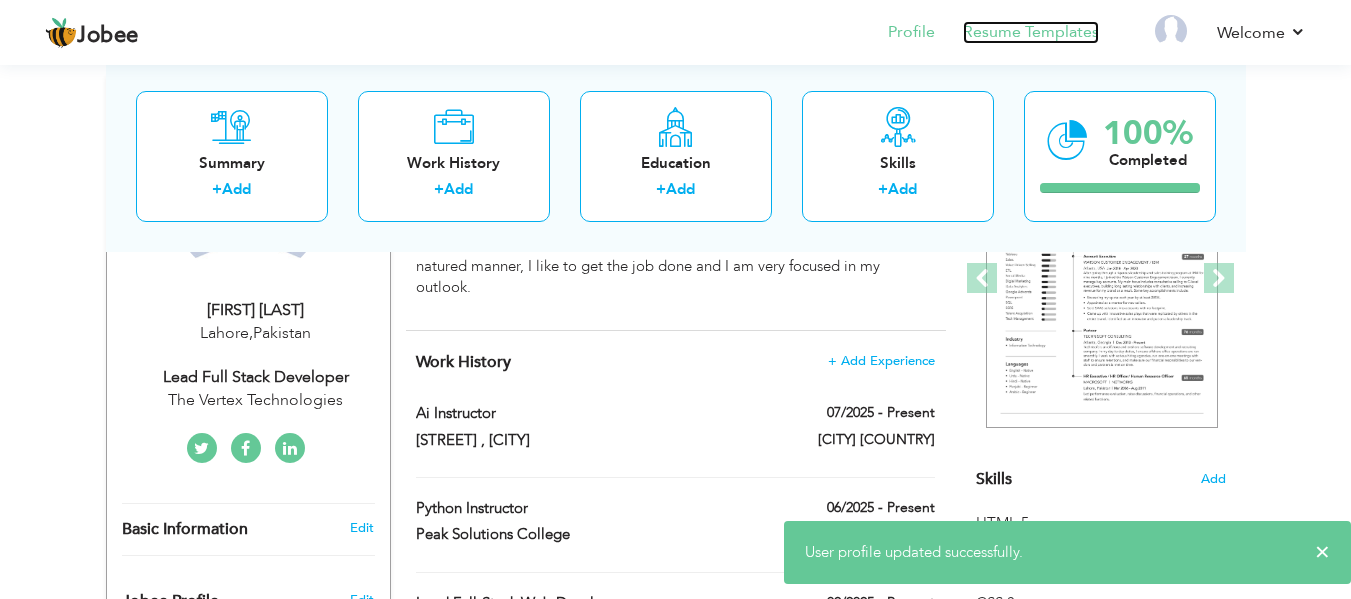 click on "Resume Templates" at bounding box center (1031, 32) 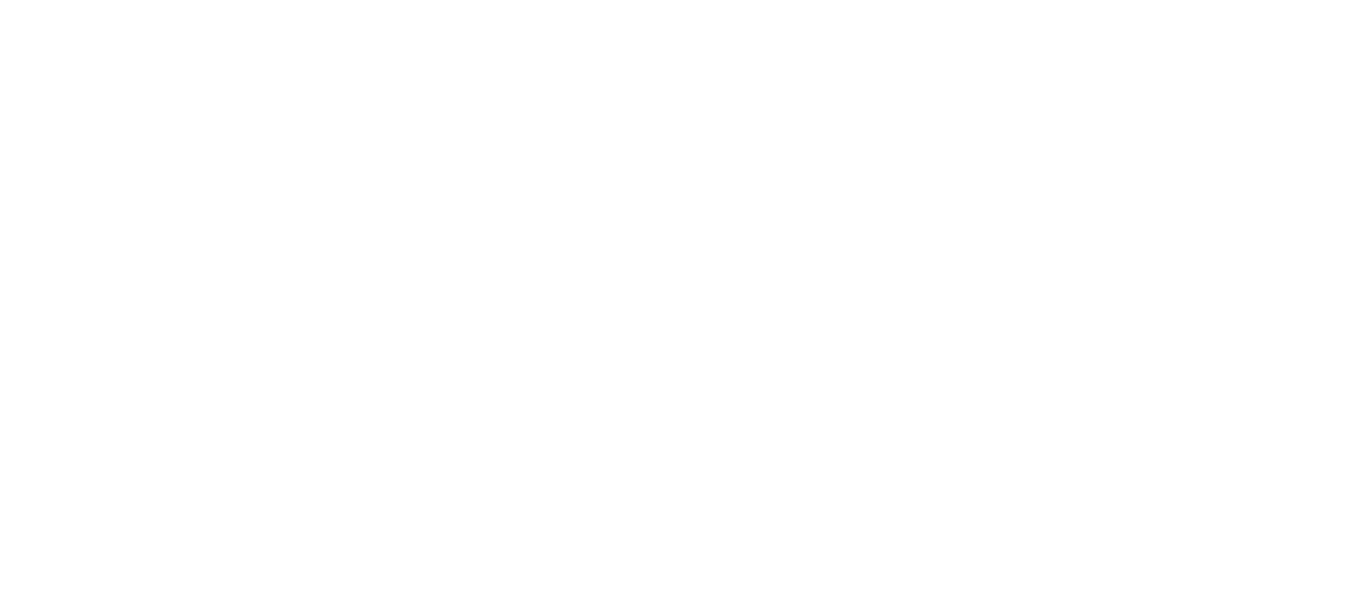 scroll, scrollTop: 0, scrollLeft: 0, axis: both 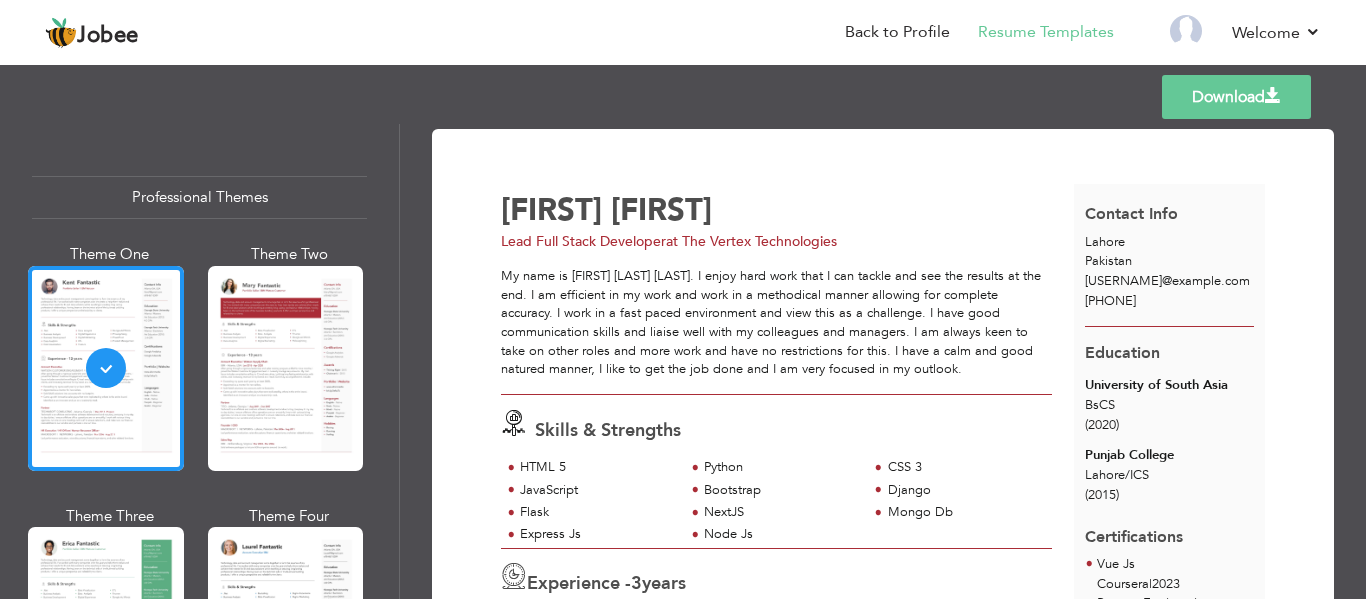 click on "Download" at bounding box center [1236, 97] 